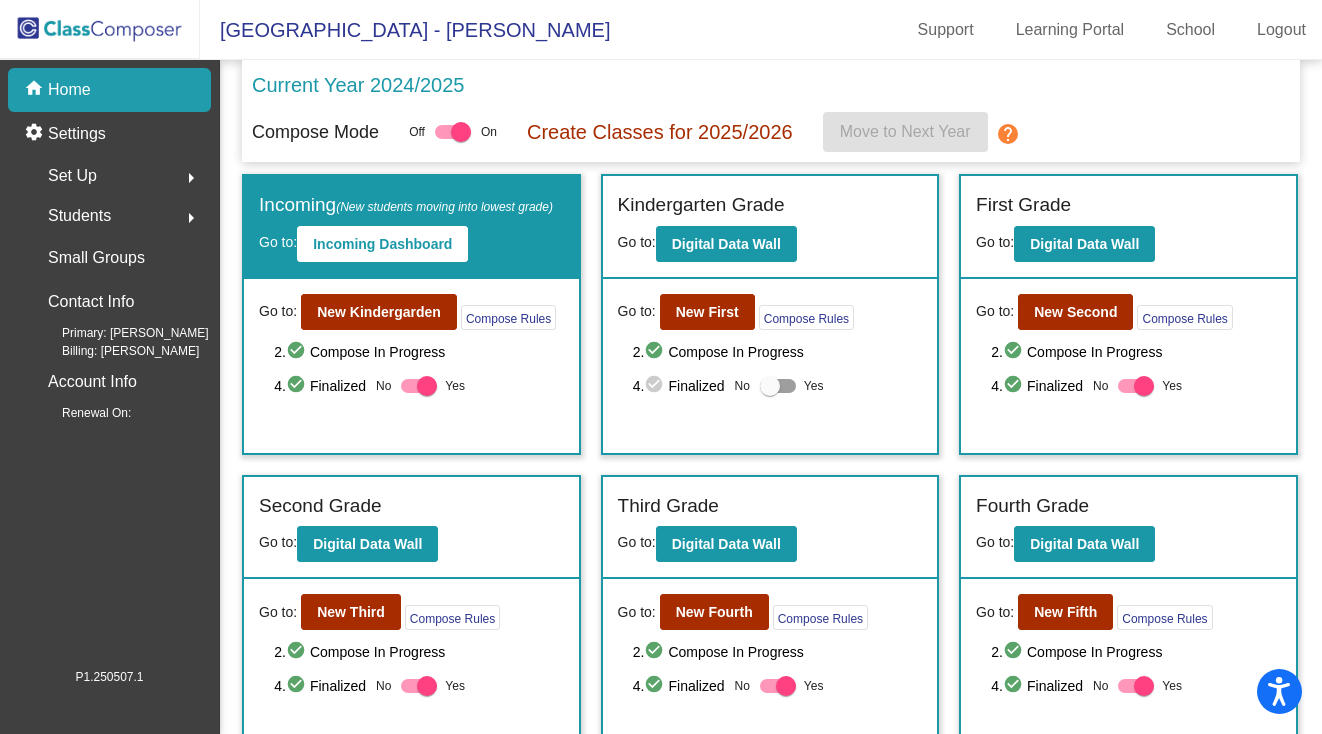 scroll, scrollTop: 0, scrollLeft: 0, axis: both 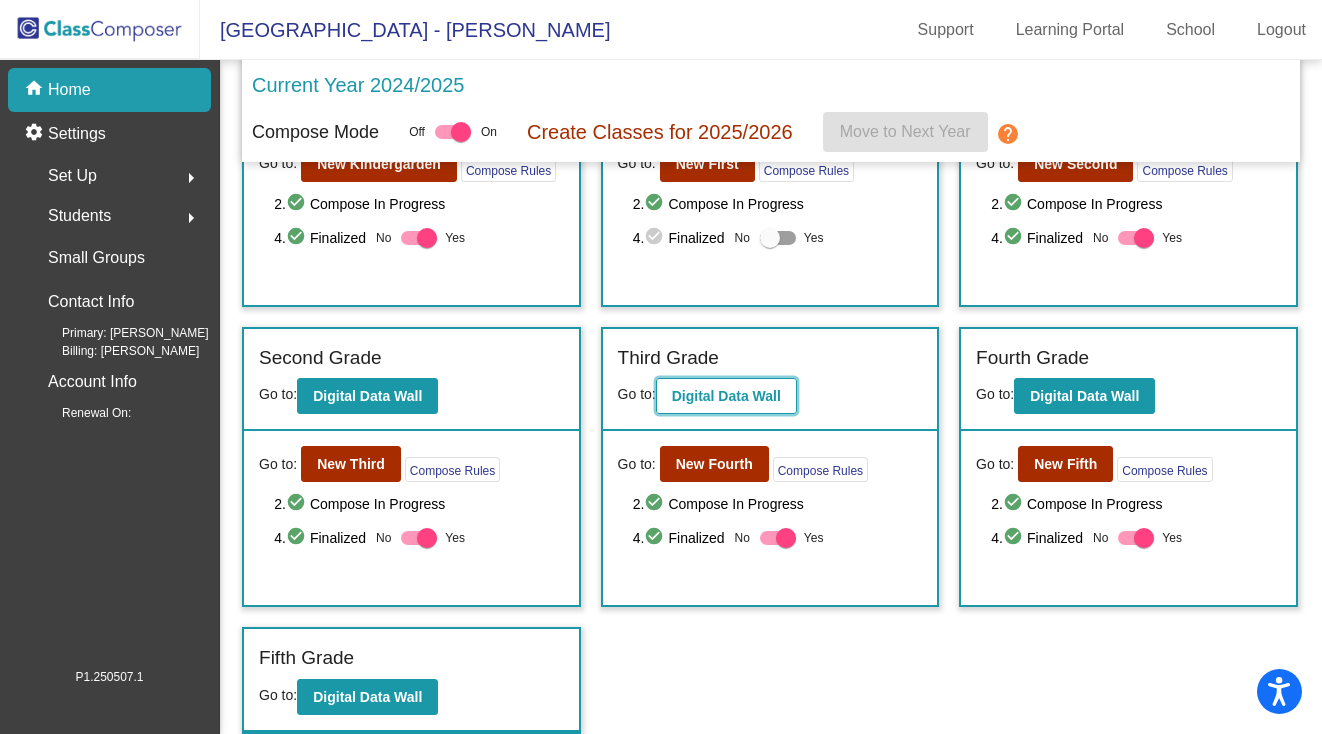 click on "Digital Data Wall" 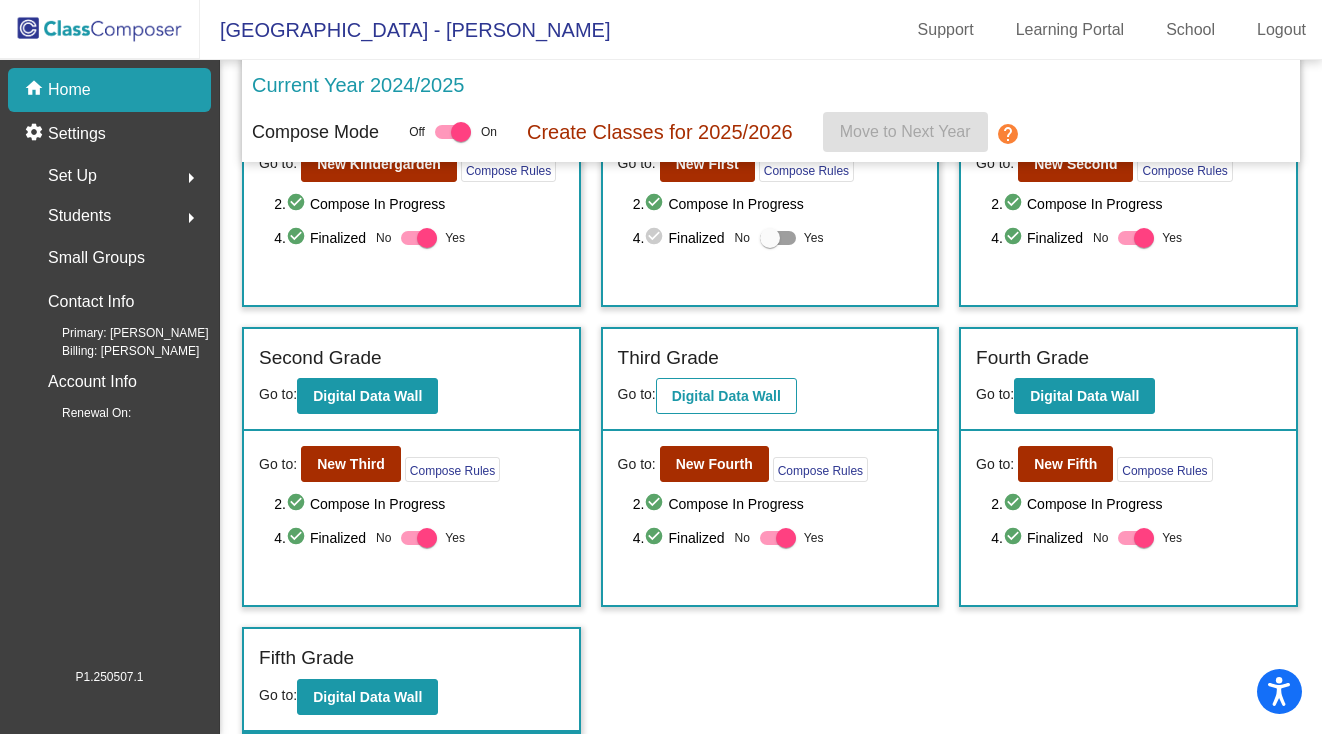 scroll, scrollTop: 0, scrollLeft: 0, axis: both 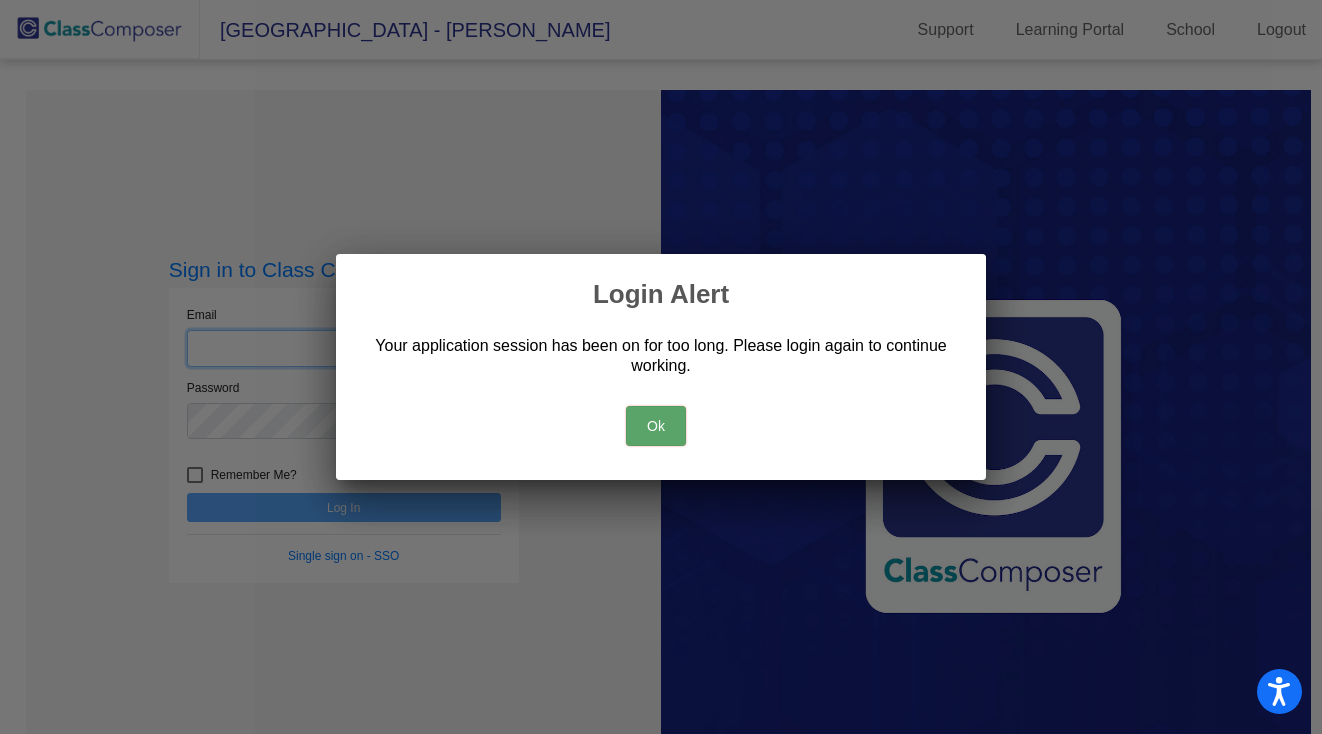 type 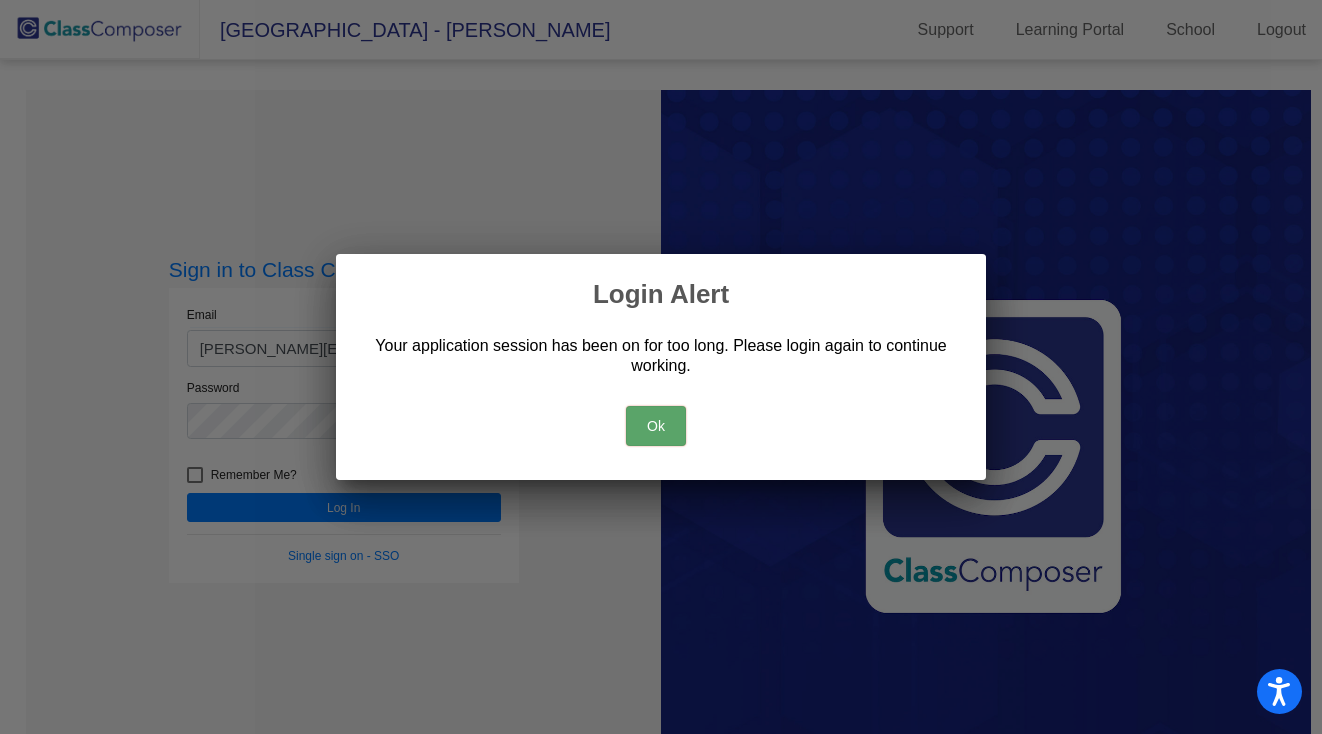 click on "Ok" at bounding box center [656, 426] 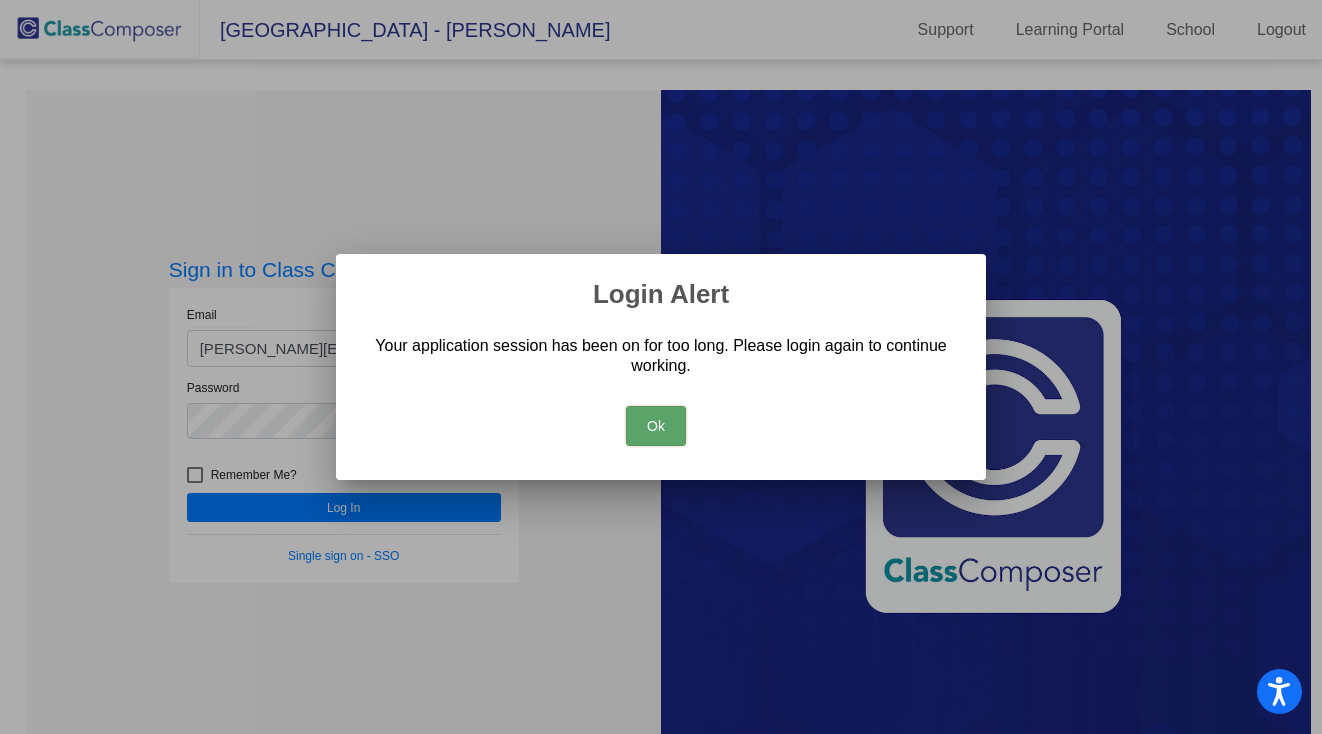 click on "Ok" at bounding box center (656, 426) 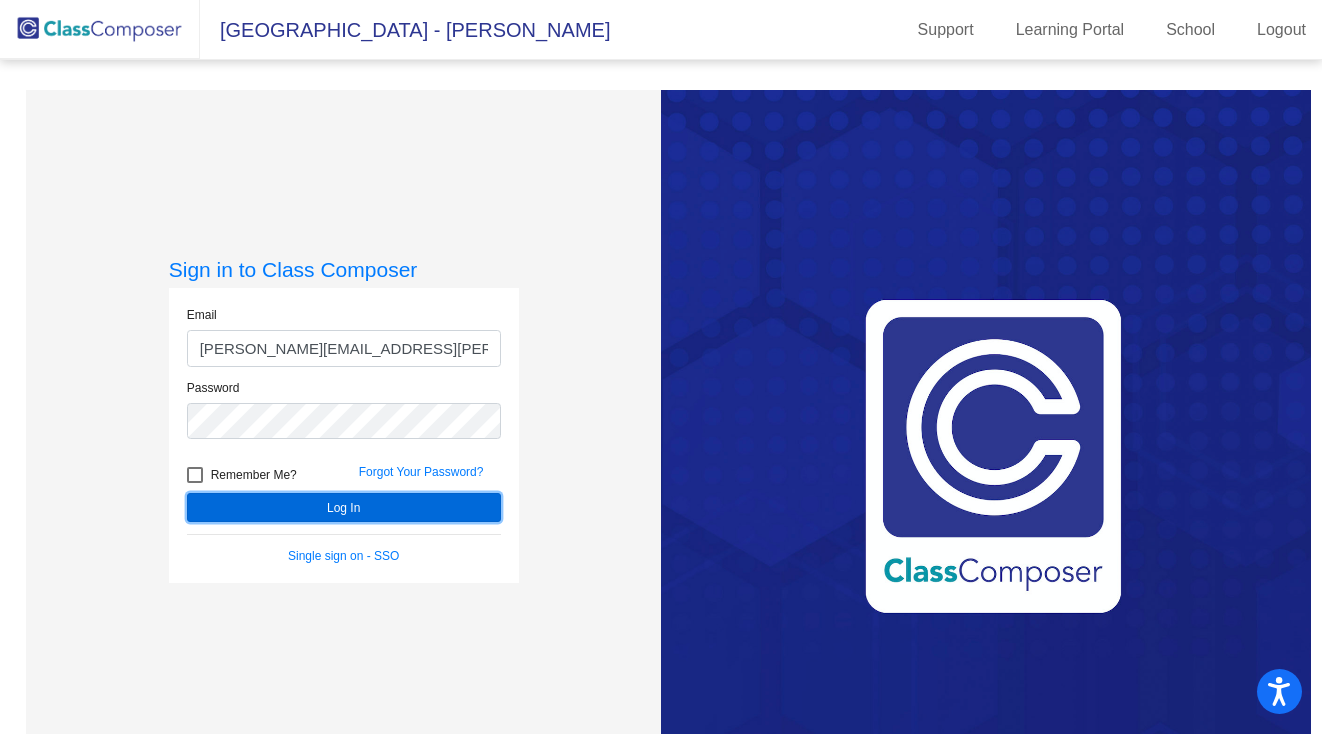 click on "Log In" 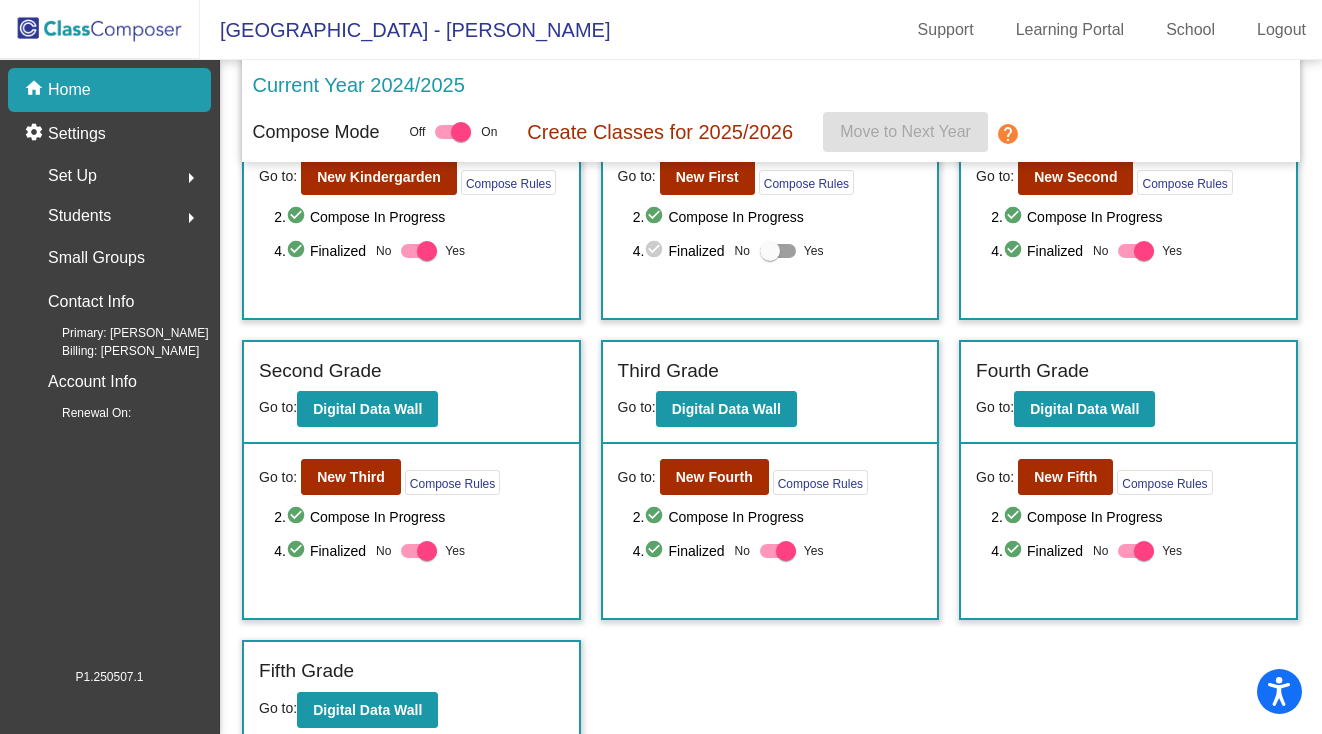 scroll, scrollTop: 136, scrollLeft: 0, axis: vertical 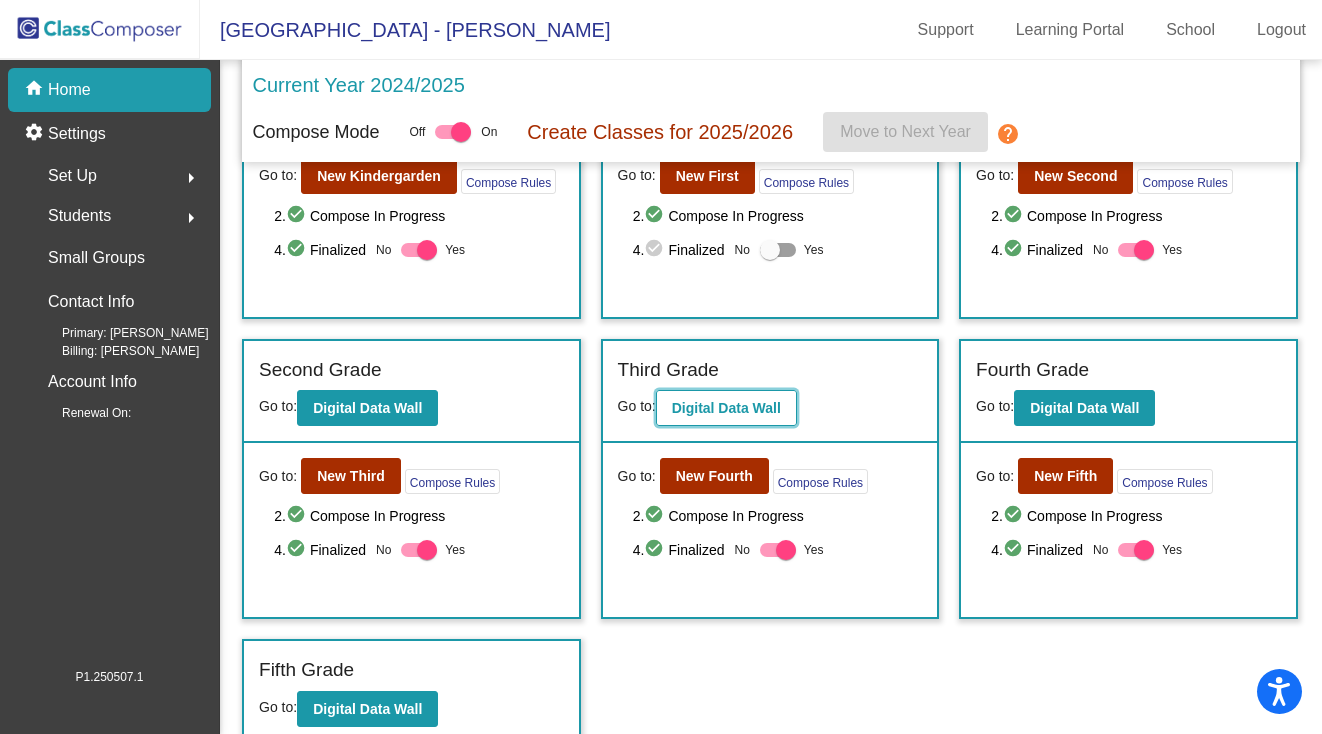 click on "Digital Data Wall" 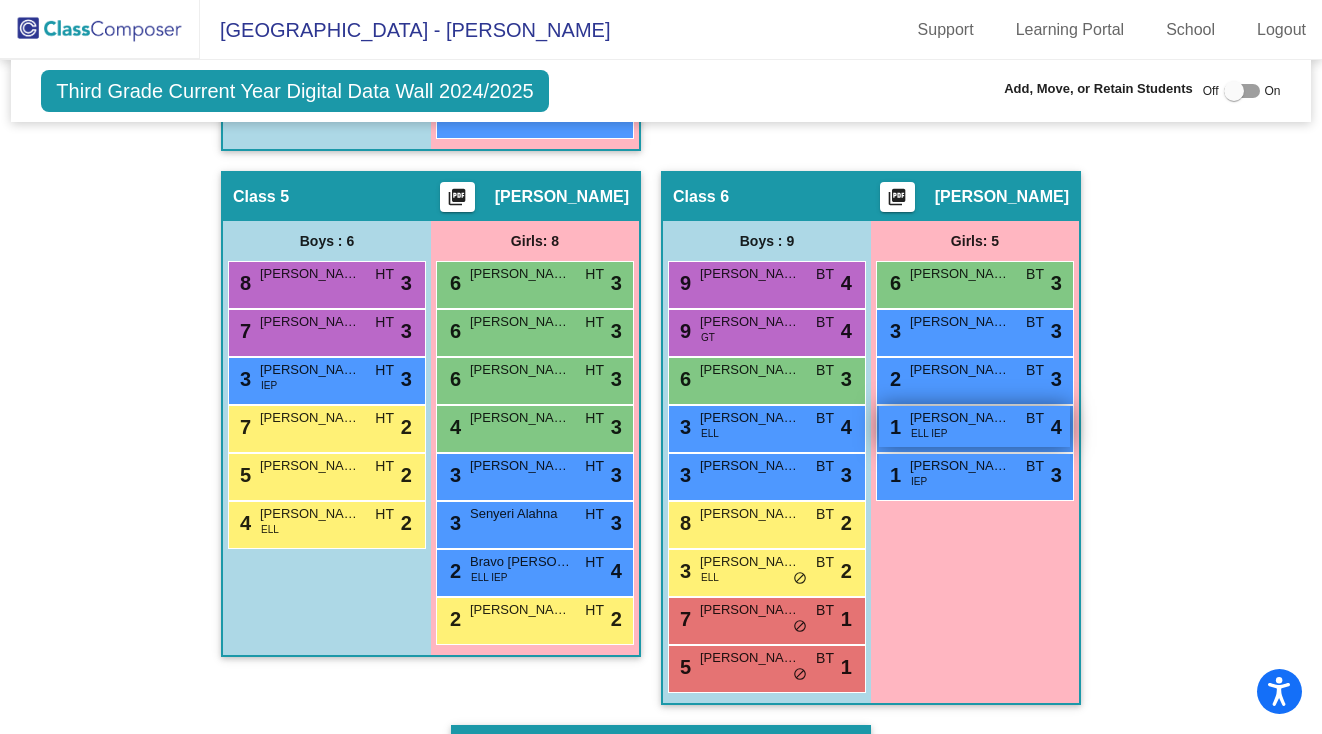 scroll, scrollTop: 1560, scrollLeft: 0, axis: vertical 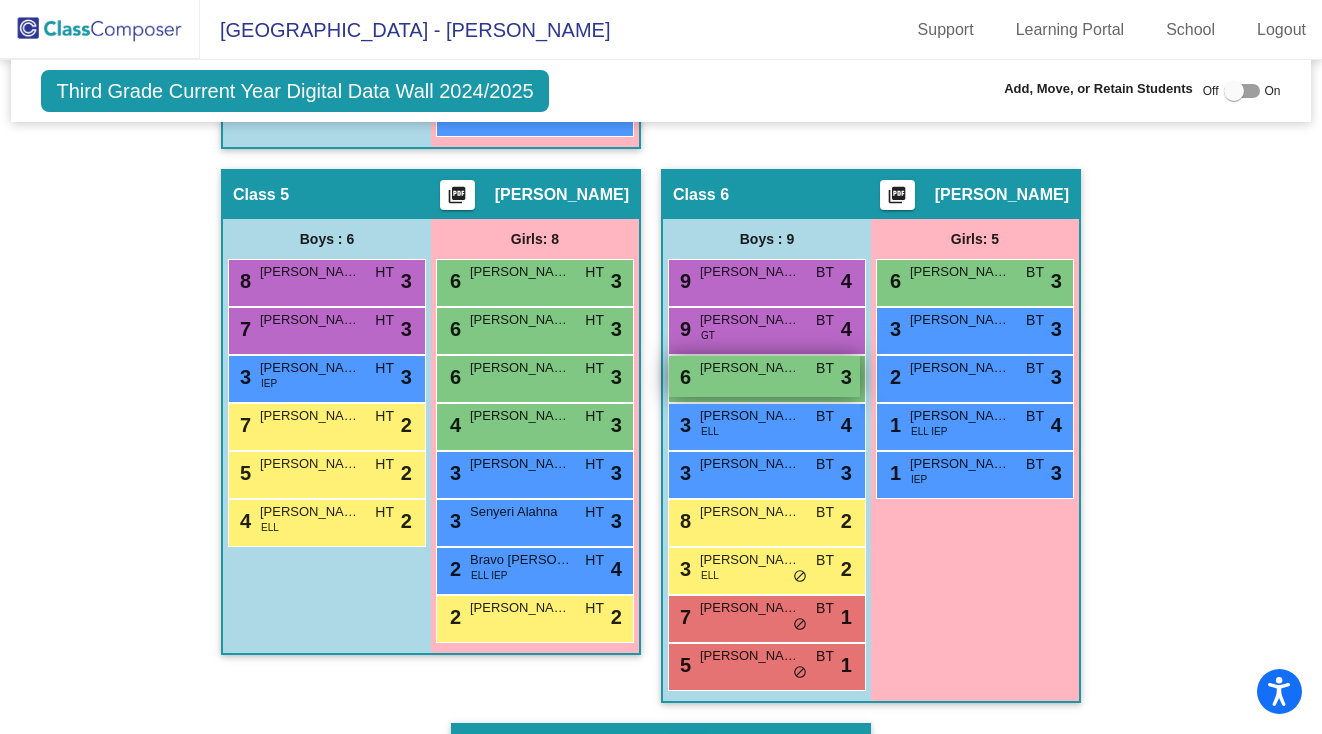 click on "[PERSON_NAME]" at bounding box center (750, 368) 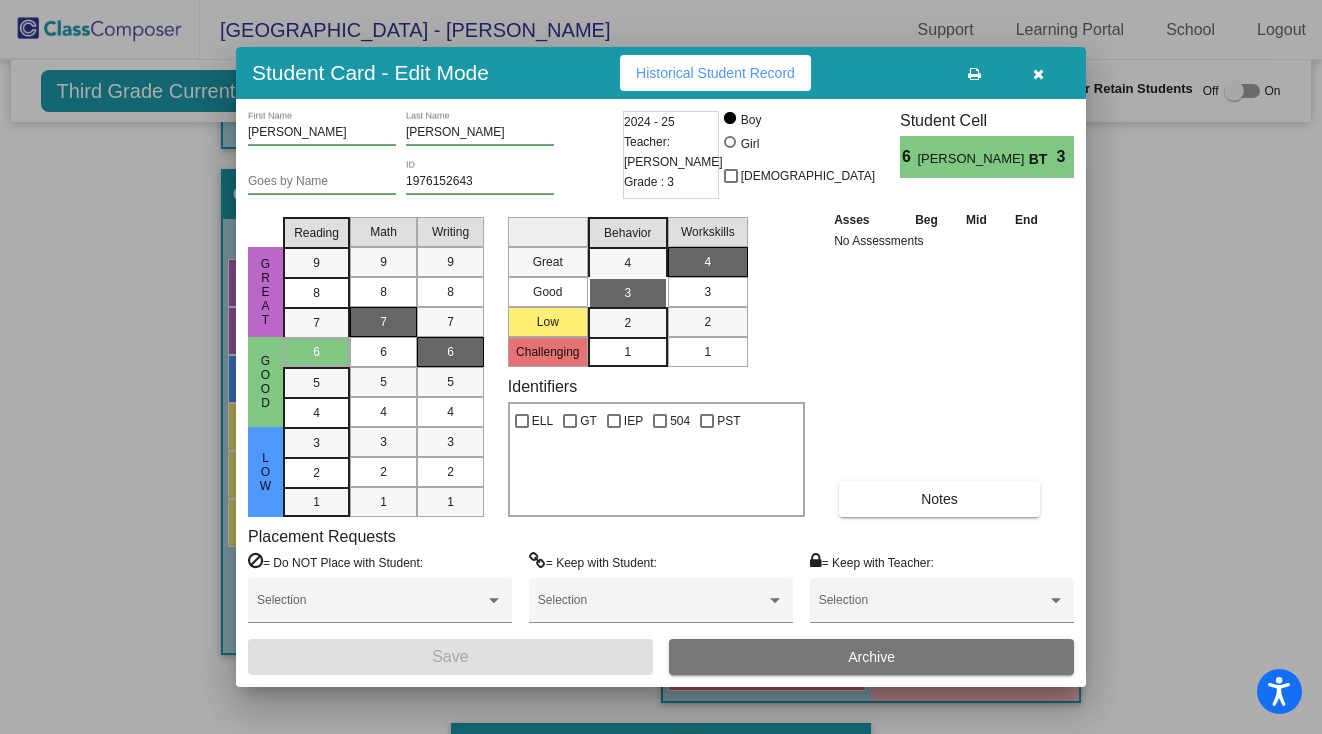 click at bounding box center (1038, 73) 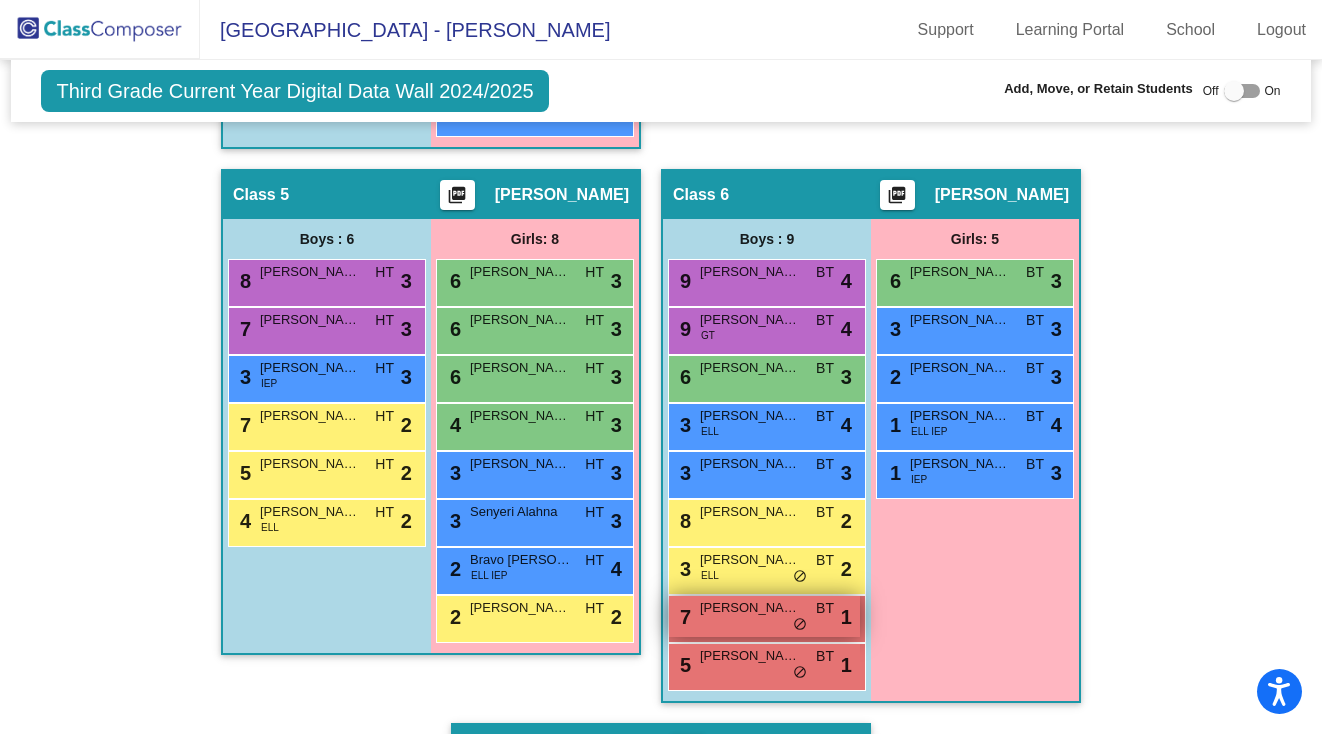 click on "[PERSON_NAME]" at bounding box center [750, 608] 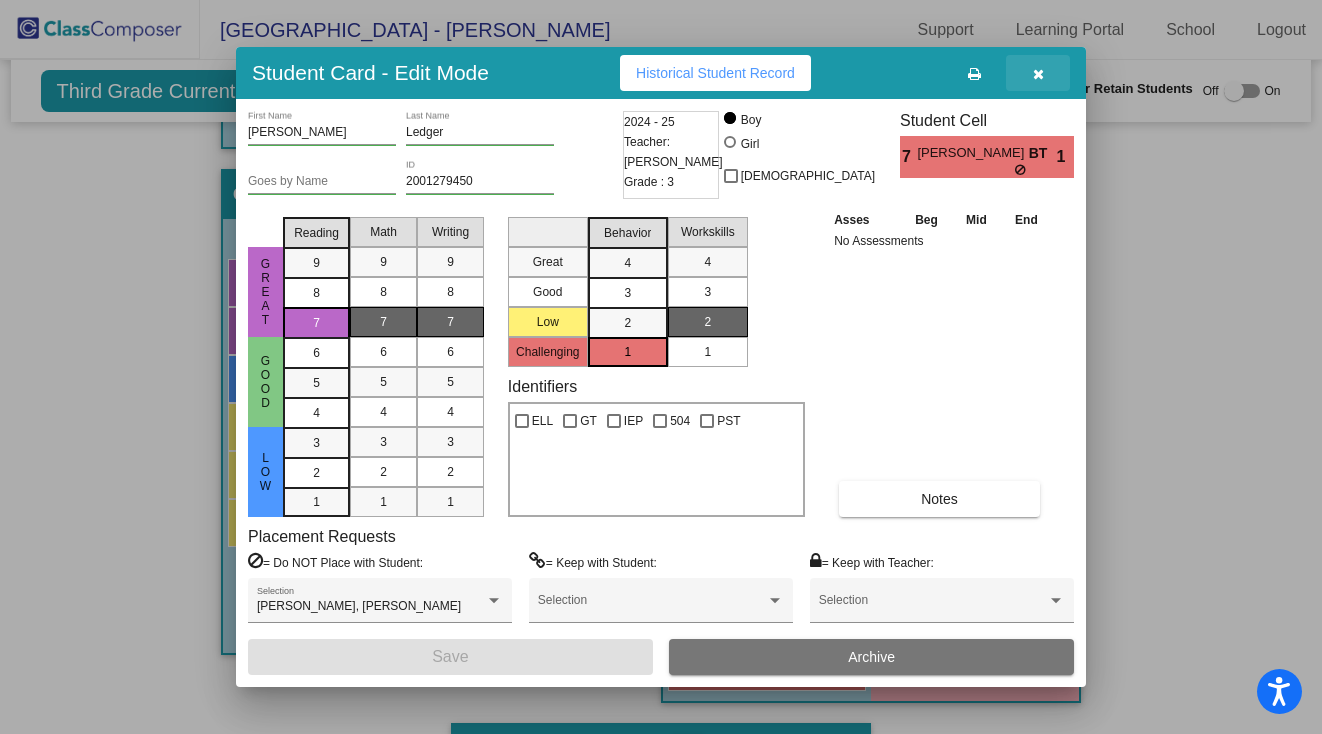 click at bounding box center (1038, 73) 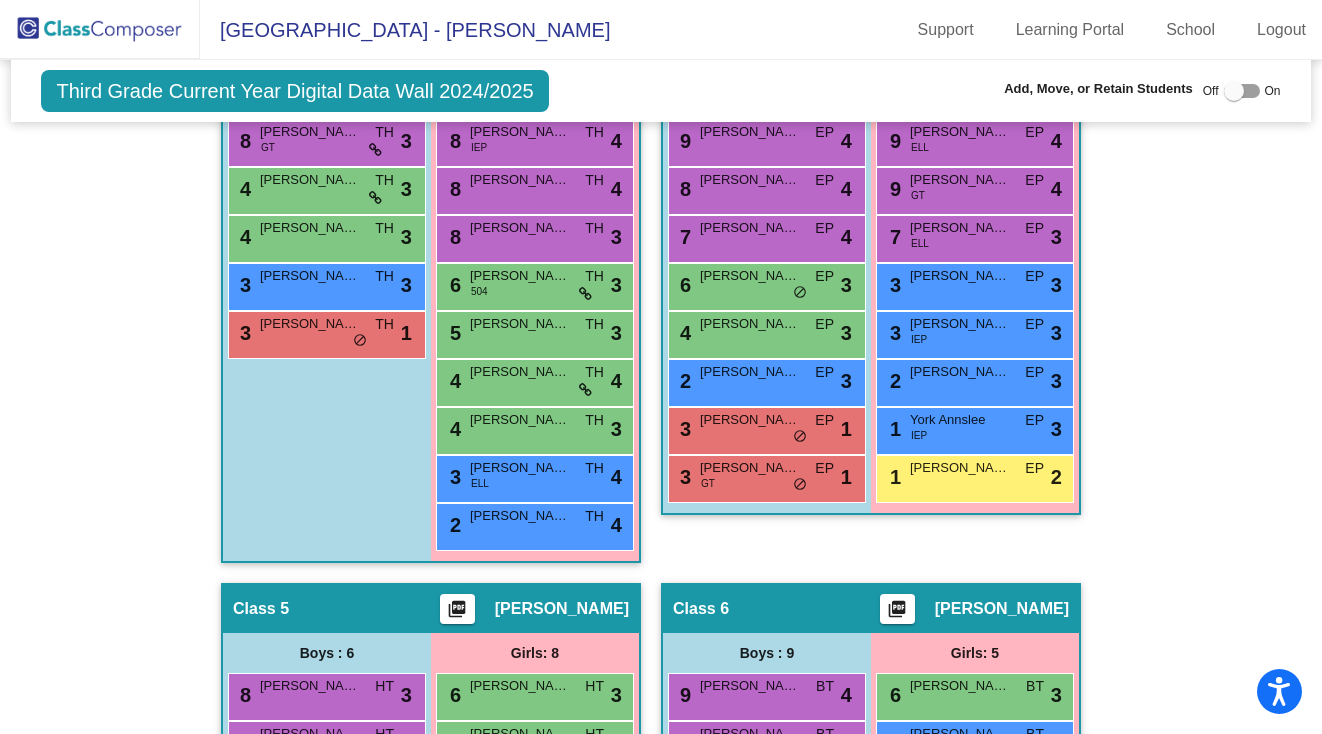 scroll, scrollTop: 1031, scrollLeft: 0, axis: vertical 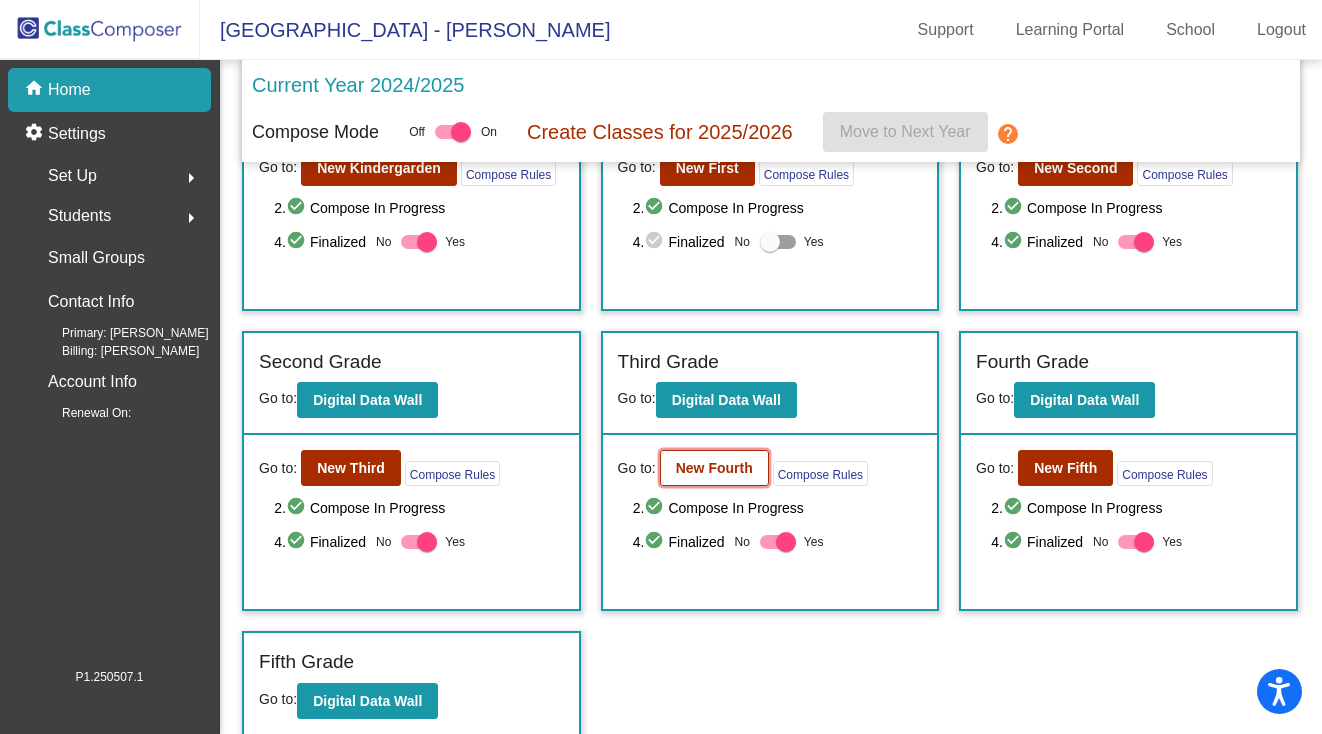 click on "New Fourth" 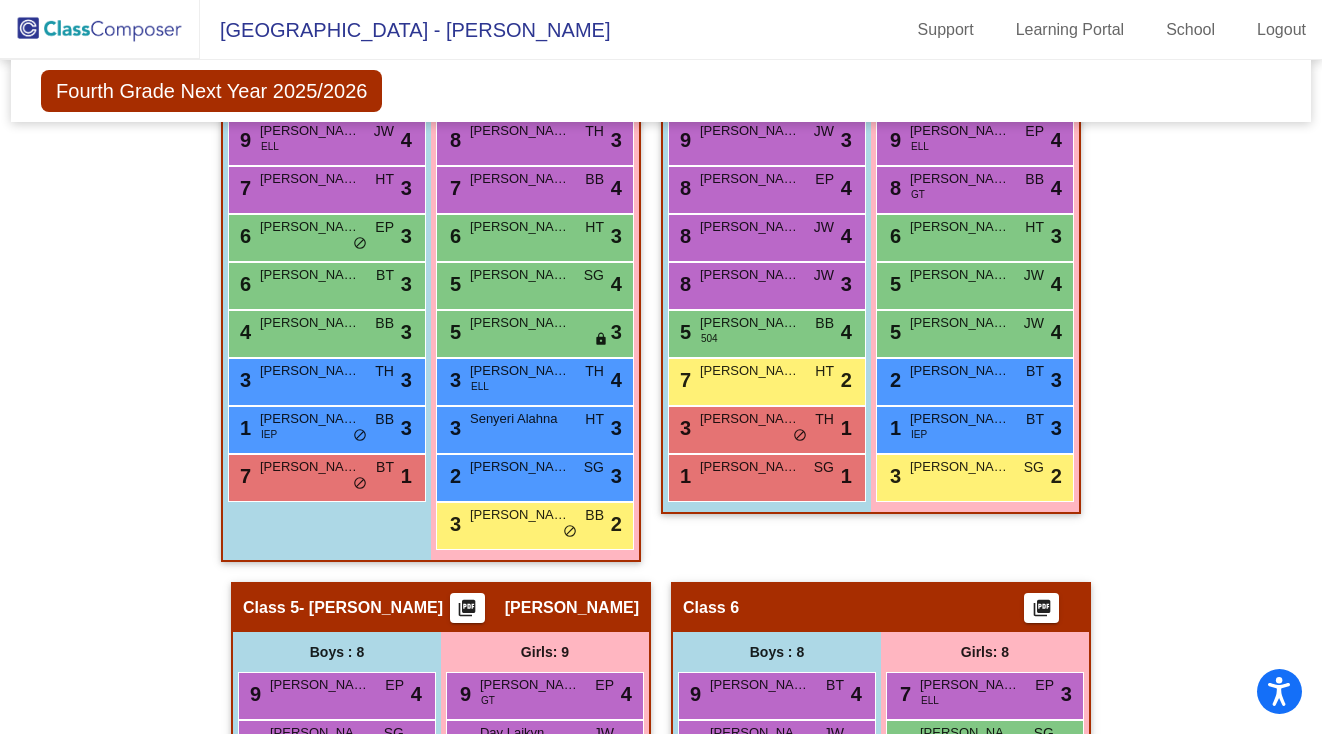 scroll, scrollTop: 1192, scrollLeft: 0, axis: vertical 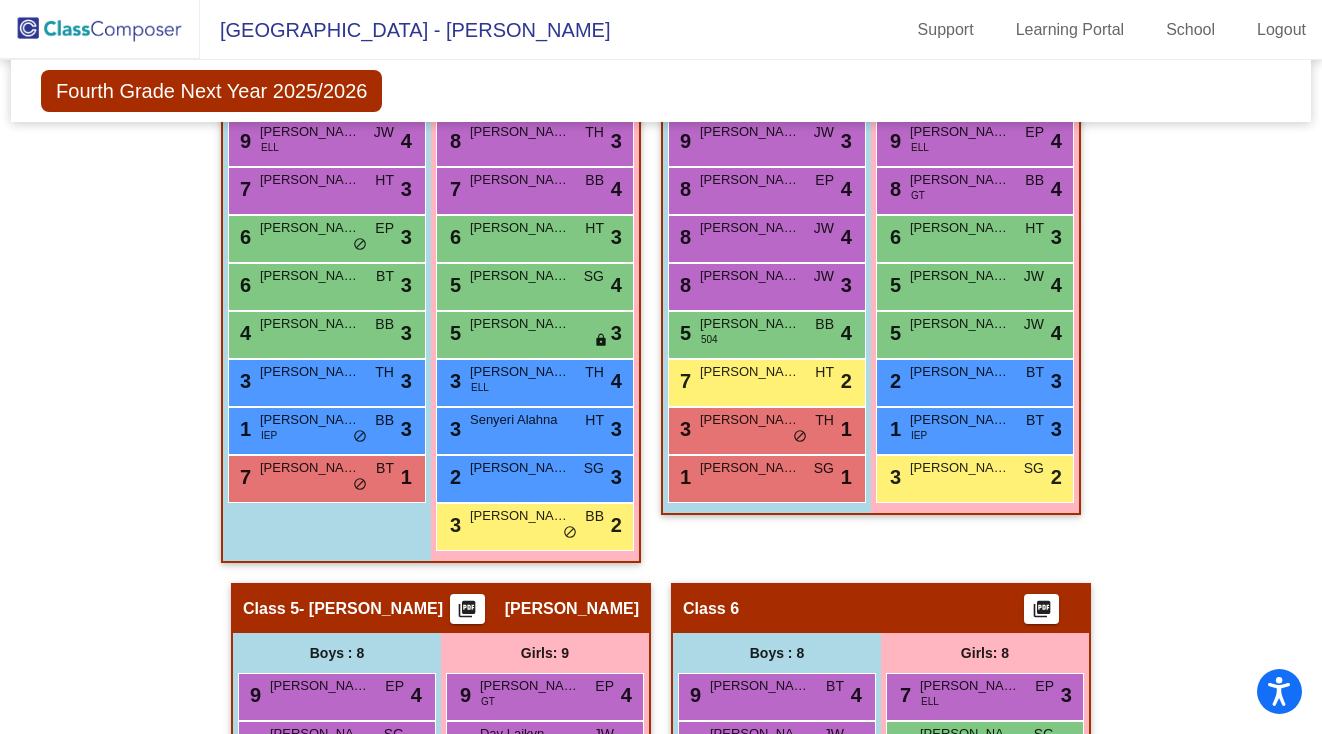 click on "Class 4    picture_as_pdf [PERSON_NAME]  Add Student  First Name Last Name Student Id  (Recommended)   Boy   Girl   [DEMOGRAPHIC_DATA] Add Close  Boys : 8  9 [PERSON_NAME] JW lock do_not_disturb_alt 3 8 [PERSON_NAME] EP lock do_not_disturb_alt 4 8 [PERSON_NAME] [PERSON_NAME] lock do_not_disturb_alt 4 8 [PERSON_NAME] [PERSON_NAME] lock do_not_disturb_alt 3 5 [PERSON_NAME] 504 BB lock do_not_disturb_alt 4 7 [PERSON_NAME] HT lock do_not_disturb_alt 2 3 [PERSON_NAME] TH lock do_not_disturb_alt 1 1 [PERSON_NAME] SG lock do_not_disturb_alt 1 Girls: 8 9 [PERSON_NAME] ELL EP lock do_not_disturb_alt 4 8 [PERSON_NAME] GT BB lock do_not_disturb_alt 4 6 [PERSON_NAME] [PERSON_NAME] HT lock do_not_disturb_alt 3 5 [PERSON_NAME] JW lock do_not_disturb_alt 4 5 [PERSON_NAME] JW lock do_not_disturb_alt 4 2 [PERSON_NAME] BT lock do_not_disturb_alt 3 1 [PERSON_NAME] IEP BT lock do_not_disturb_alt 3 3 [PERSON_NAME] SG lock do_not_disturb_alt 2" 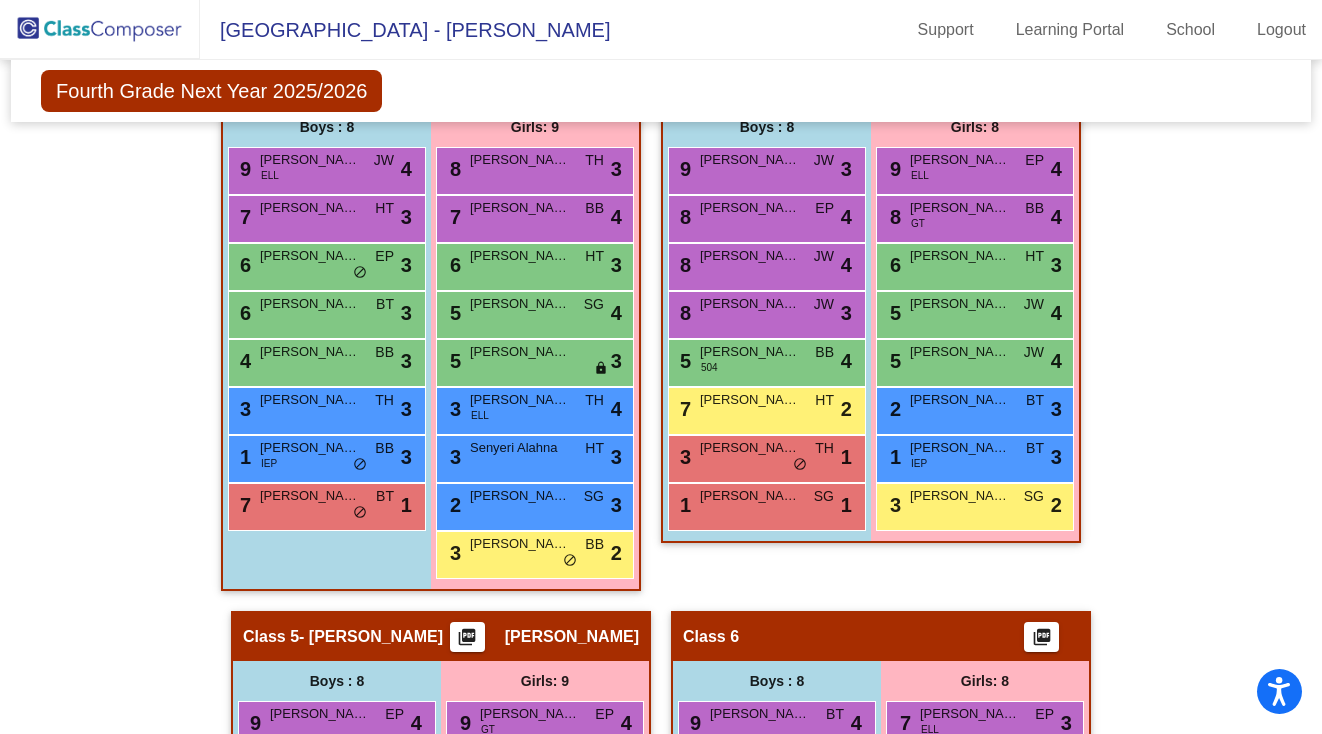 scroll, scrollTop: 1161, scrollLeft: 0, axis: vertical 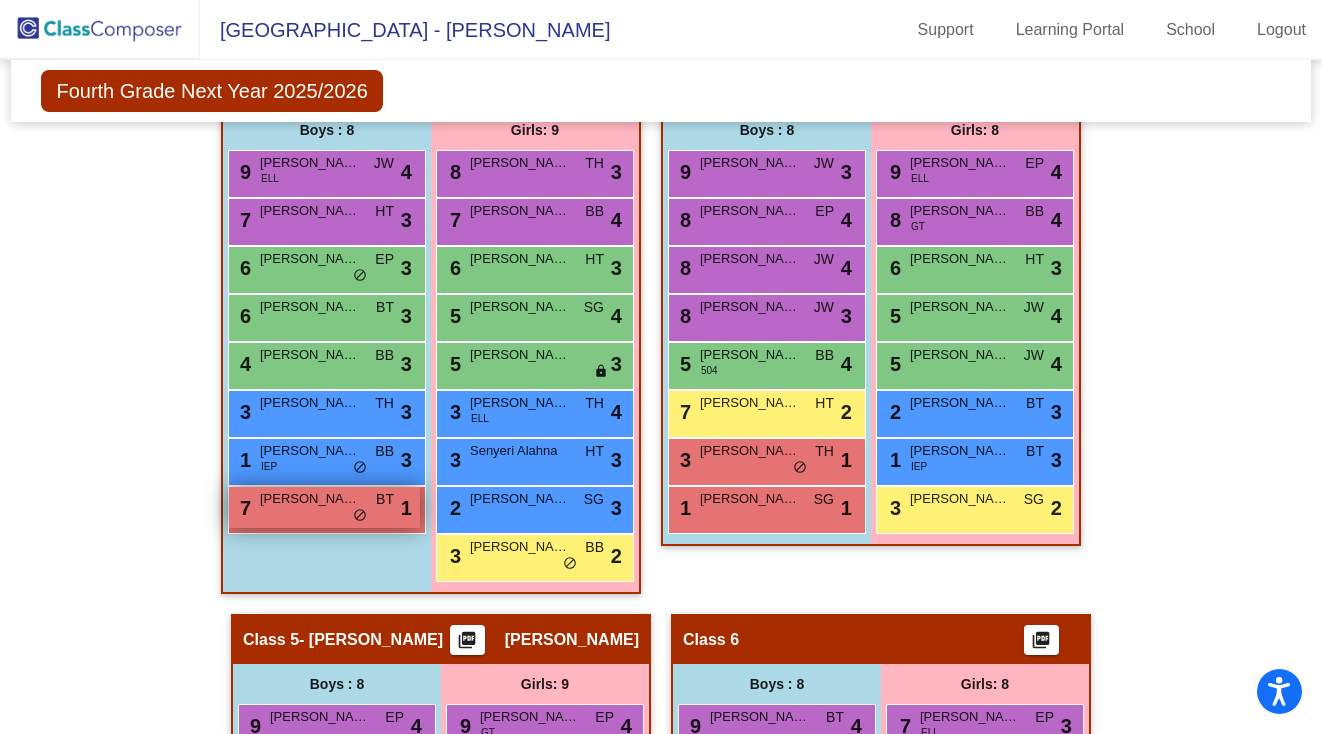 click on "[PERSON_NAME]" at bounding box center (310, 499) 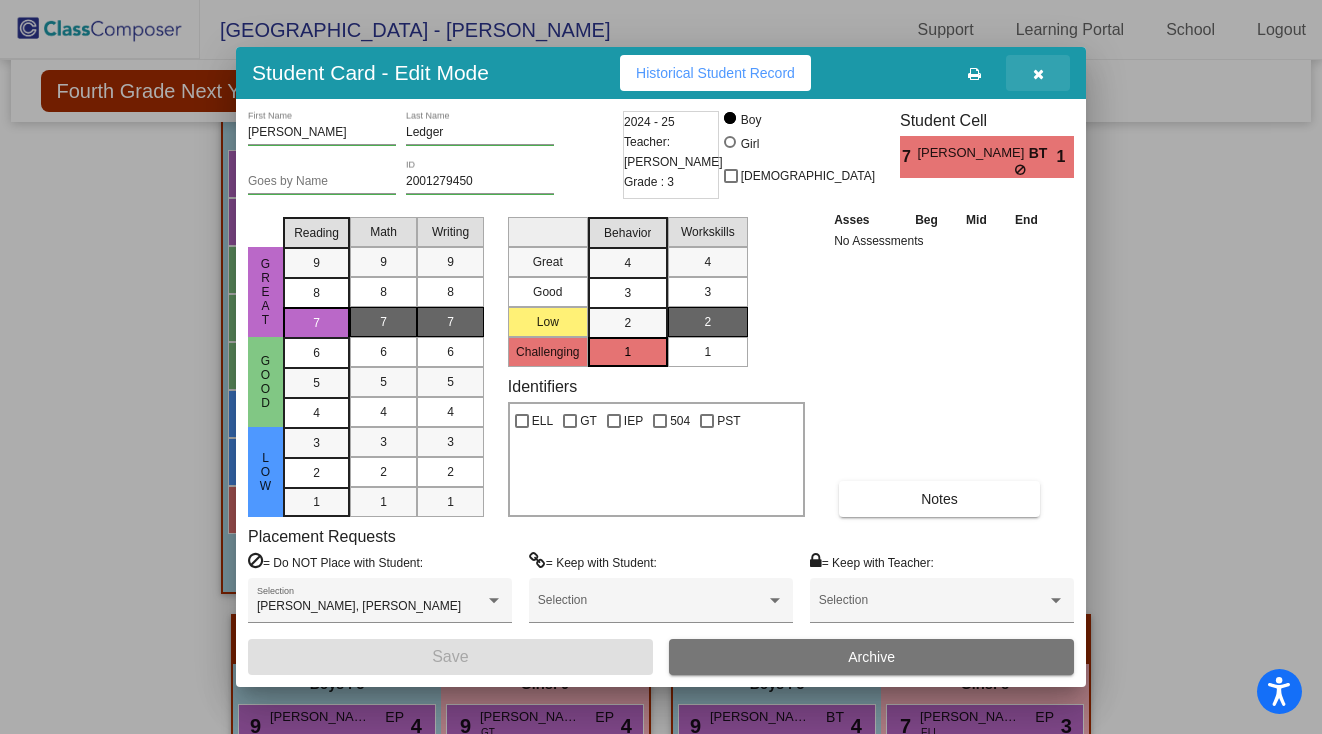 click at bounding box center (1038, 74) 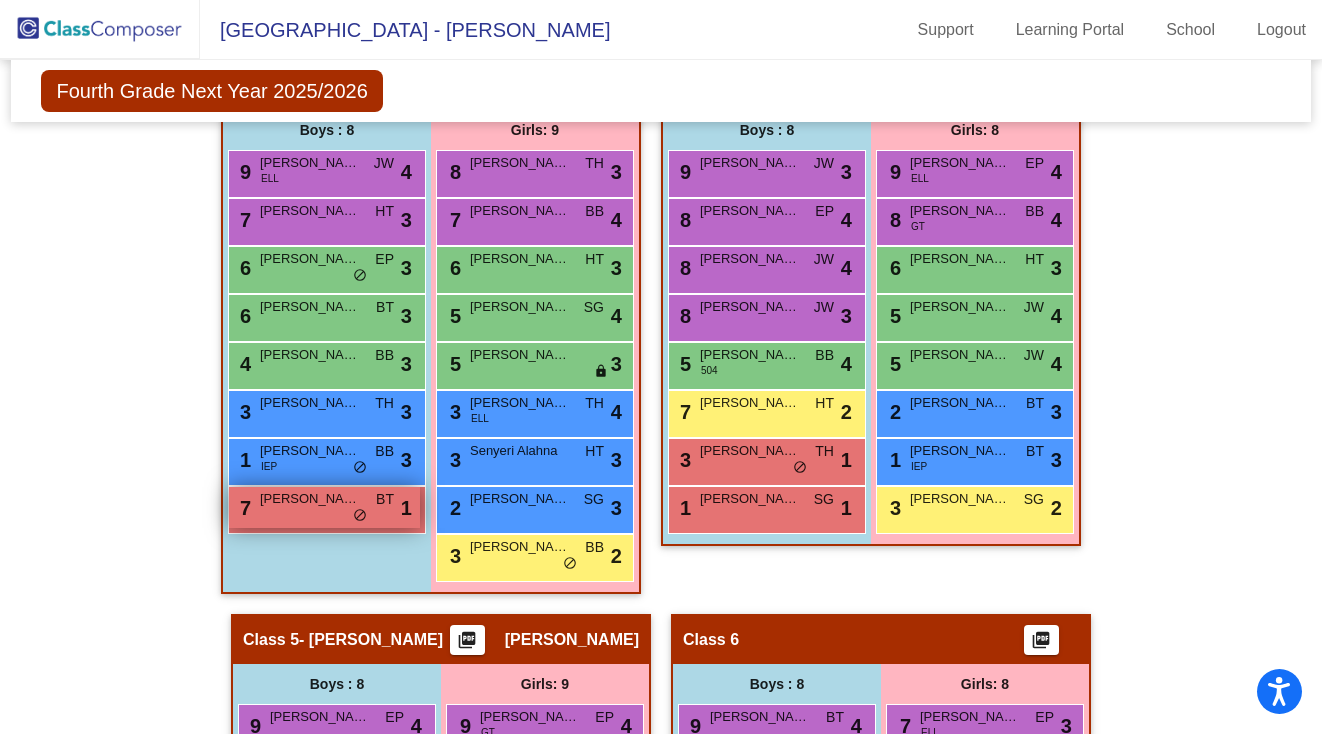 click on "7 Davis Ledger BT lock do_not_disturb_alt 1" at bounding box center [324, 507] 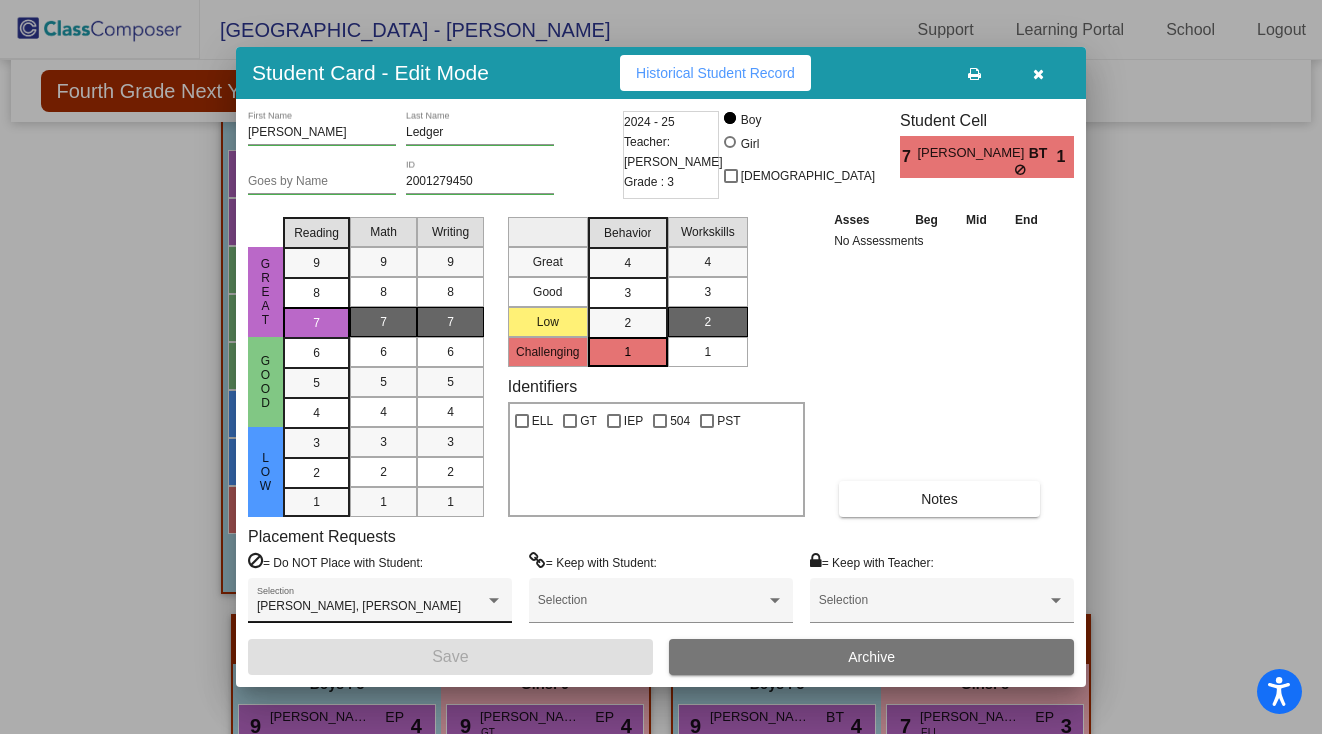 click on "[PERSON_NAME], [PERSON_NAME] Selection" at bounding box center (380, 605) 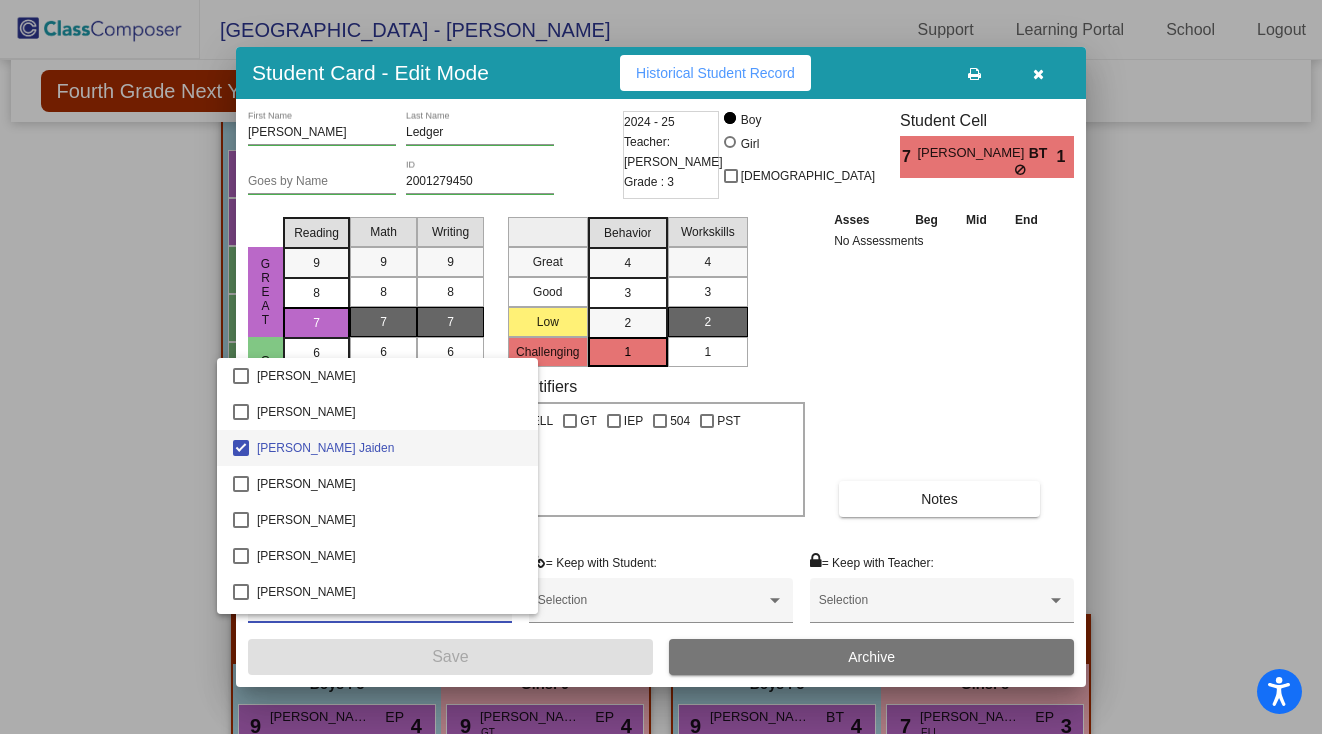 click at bounding box center [661, 367] 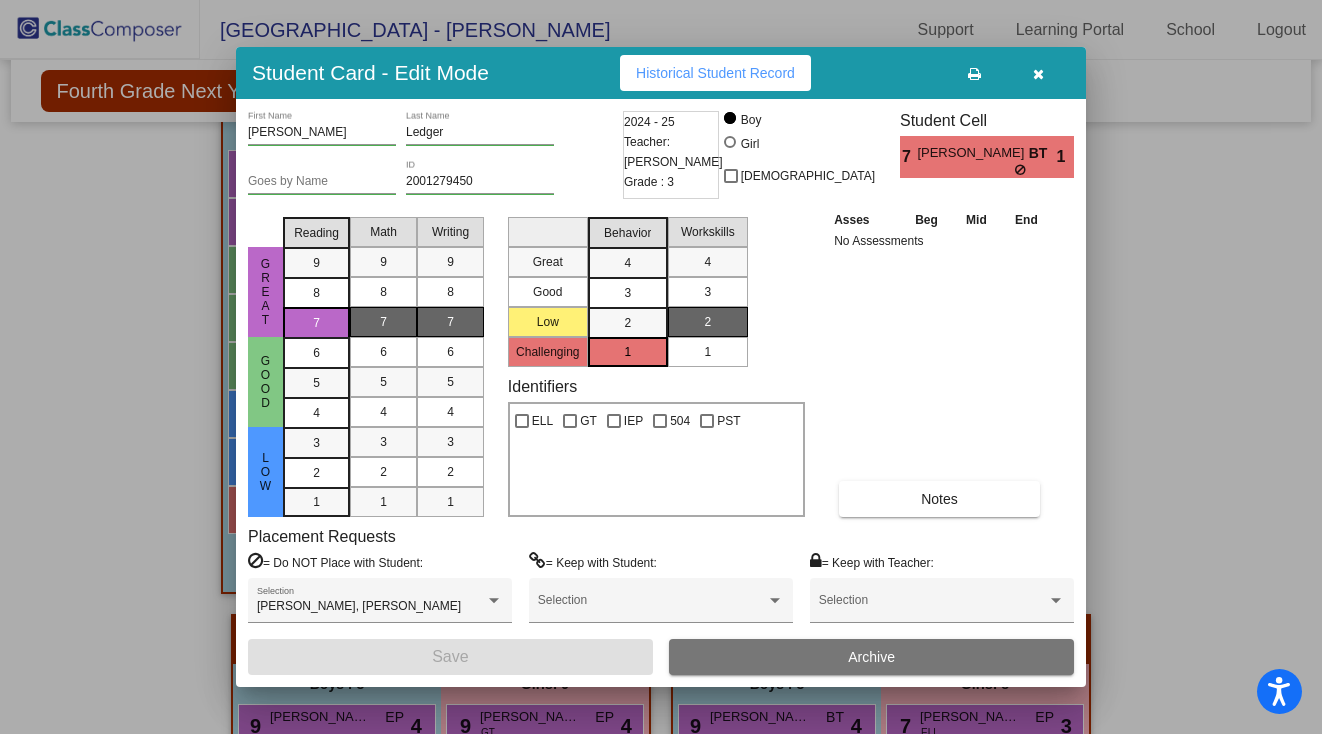 click at bounding box center [1038, 74] 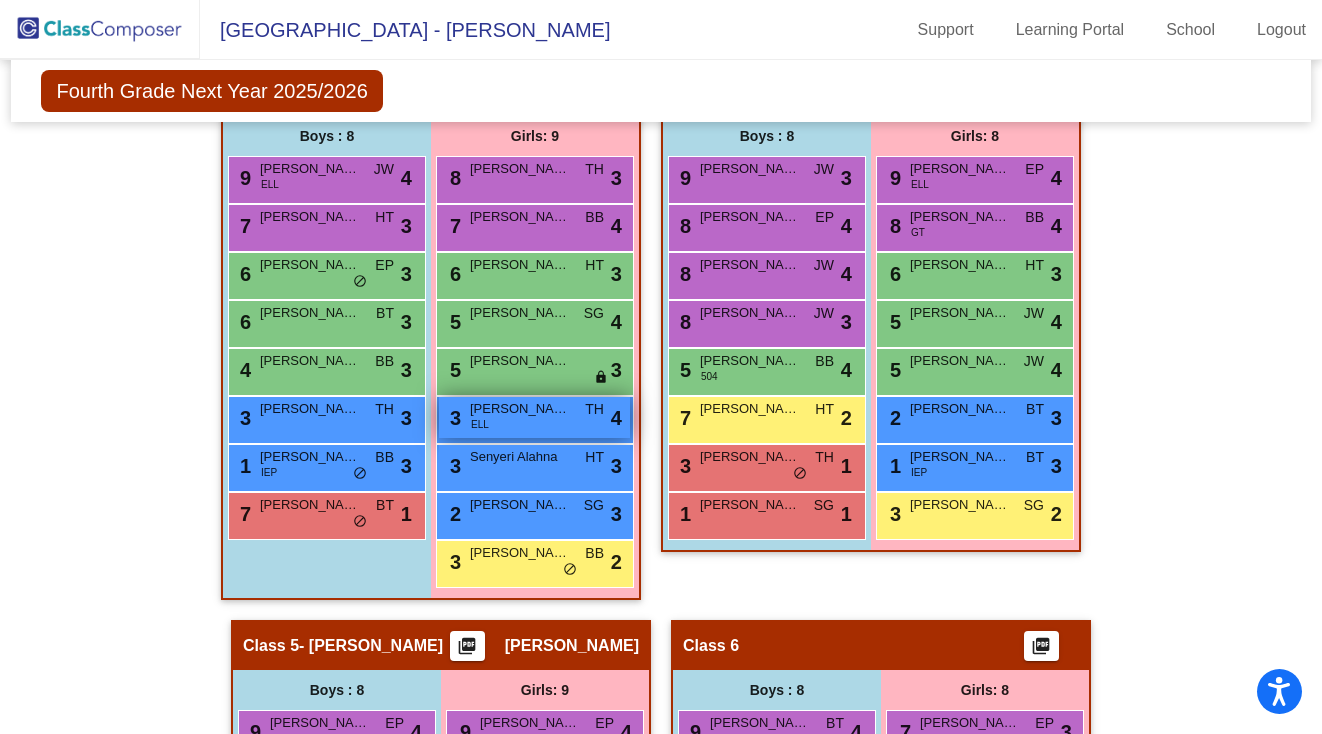scroll, scrollTop: 1144, scrollLeft: 0, axis: vertical 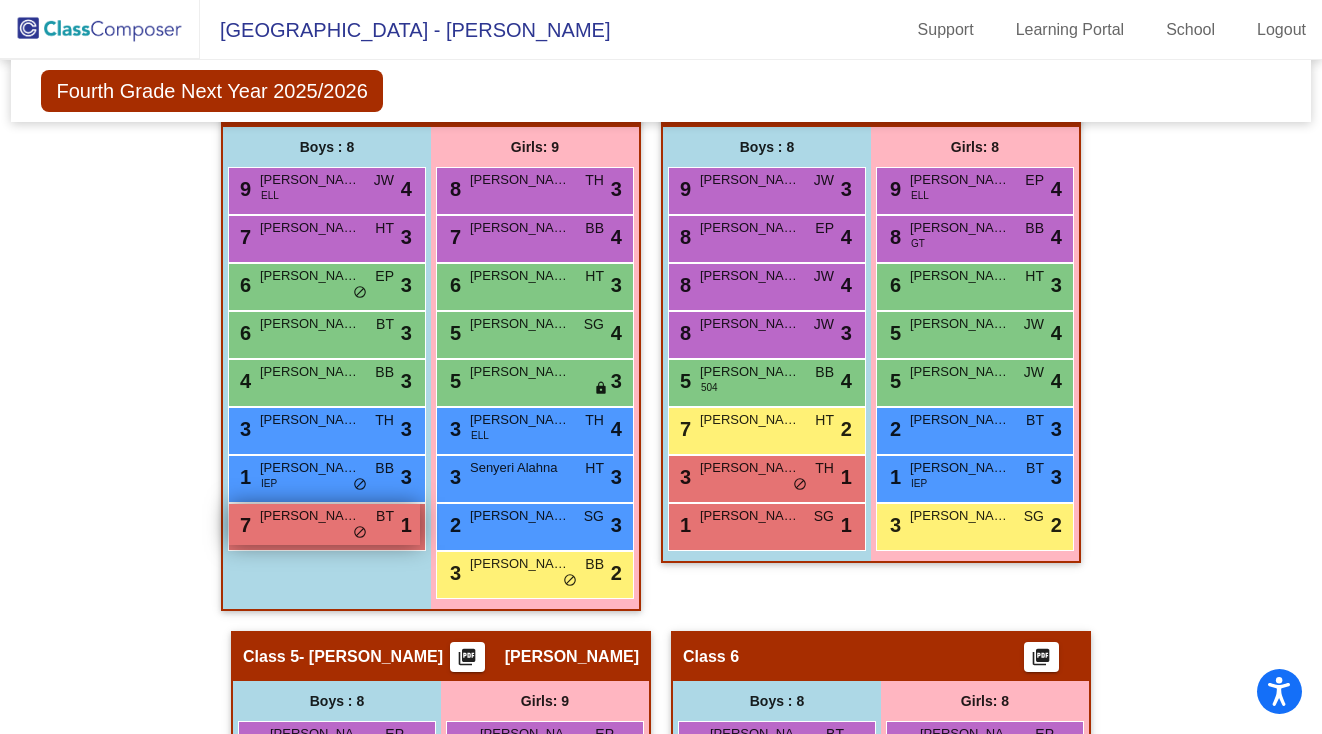 click on "7 Davis Ledger BT lock do_not_disturb_alt 1" at bounding box center [324, 524] 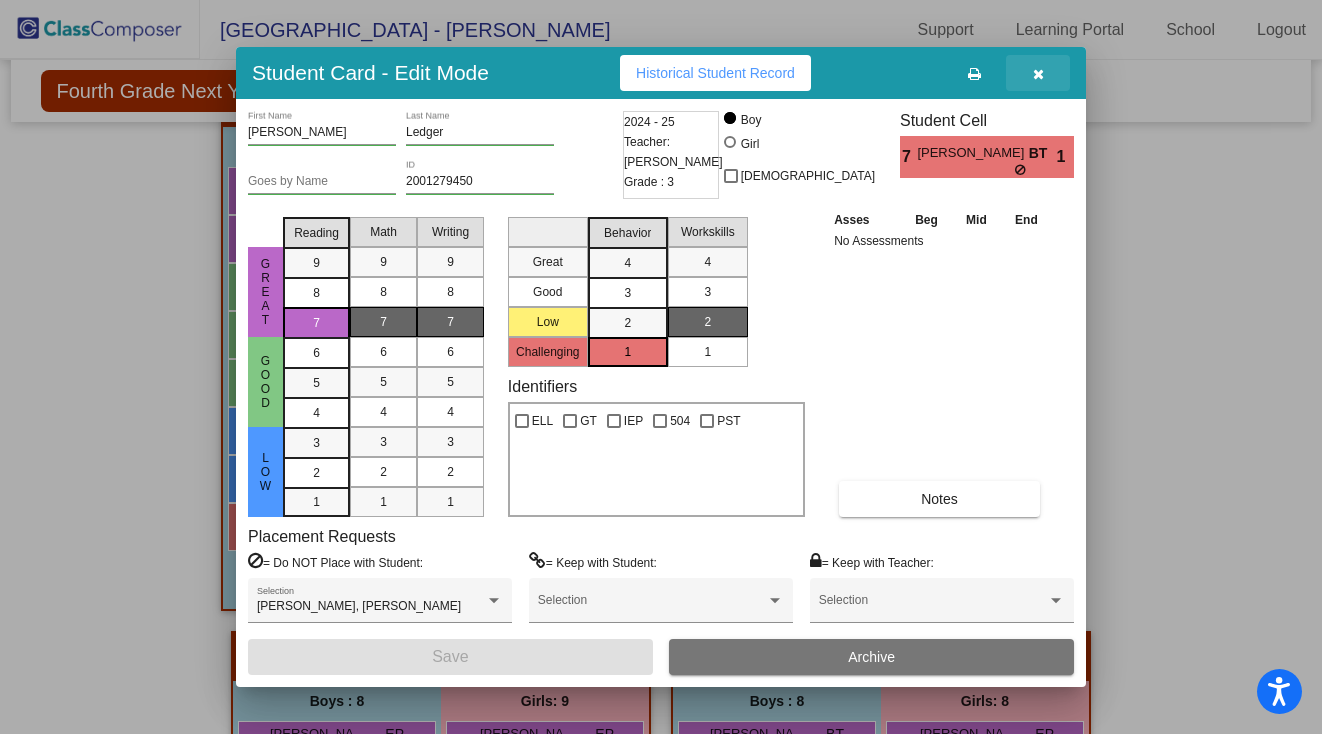click at bounding box center [1038, 74] 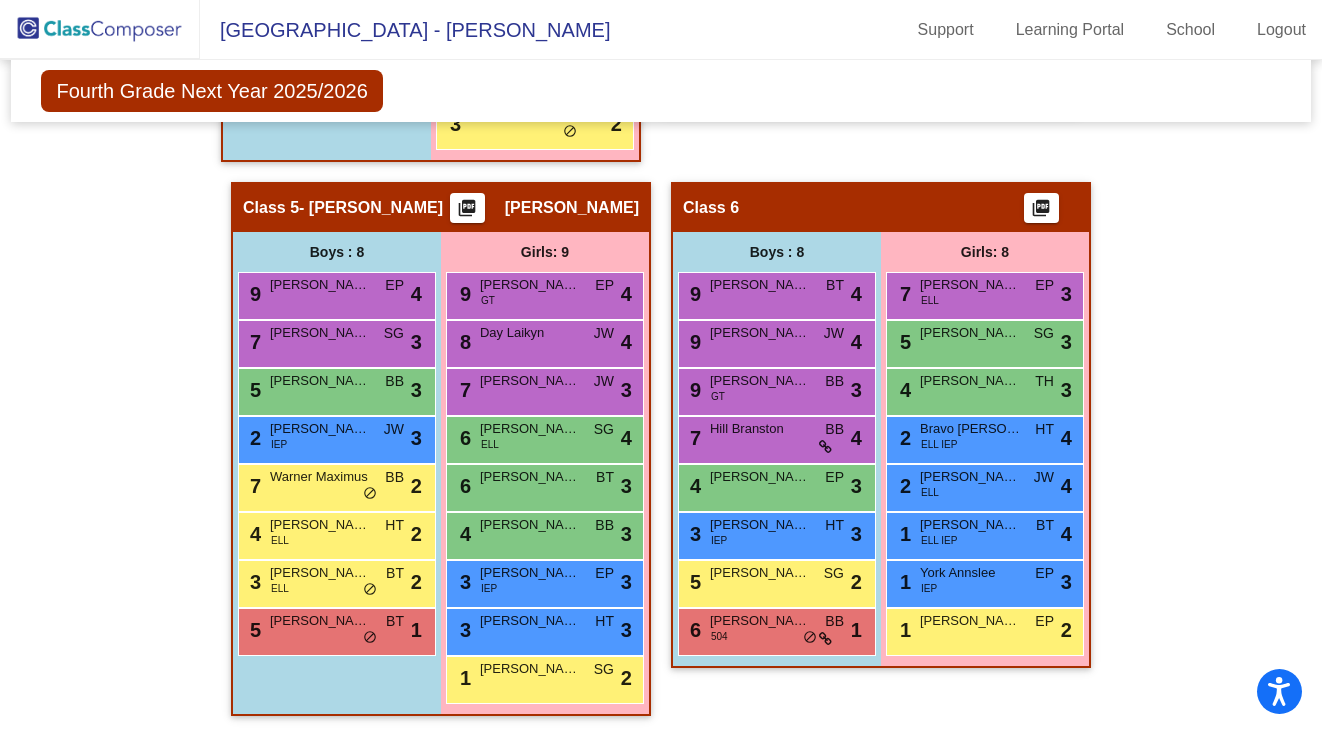 scroll, scrollTop: 1594, scrollLeft: 0, axis: vertical 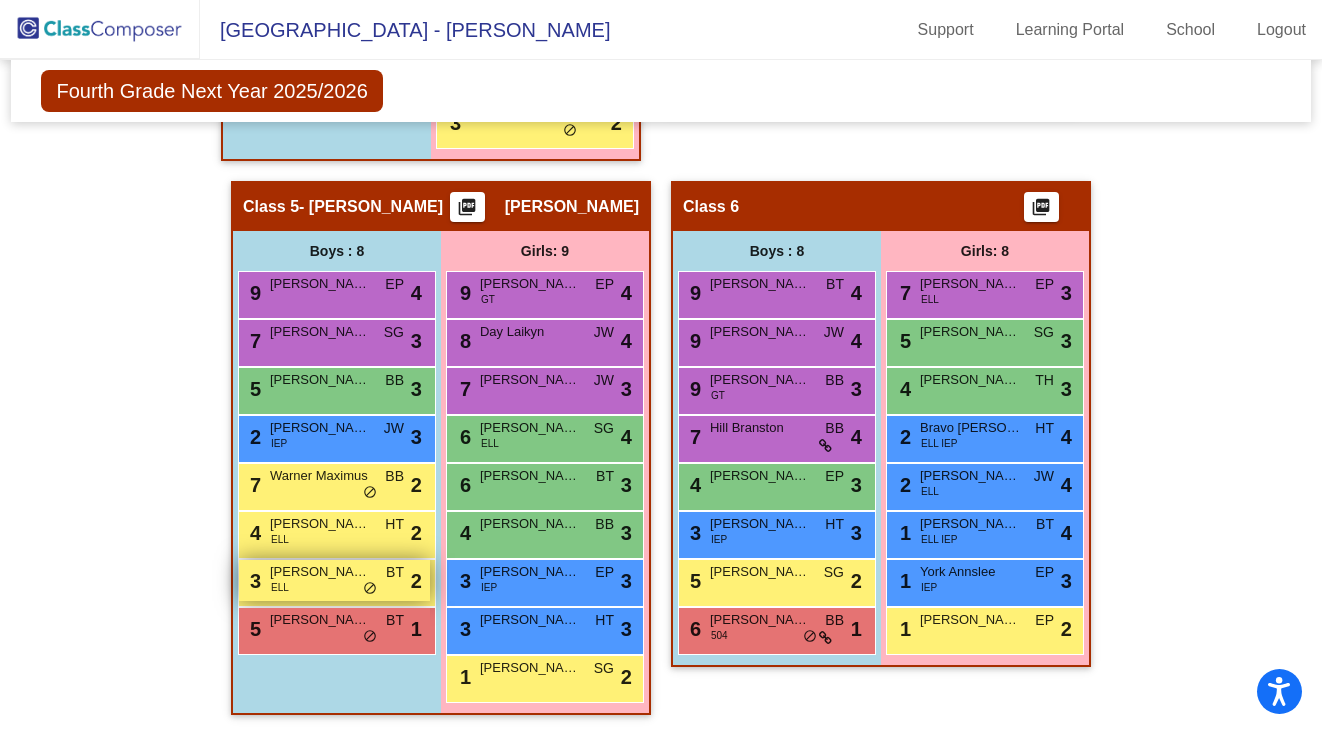 click on "[PERSON_NAME] Jaiden" at bounding box center (320, 572) 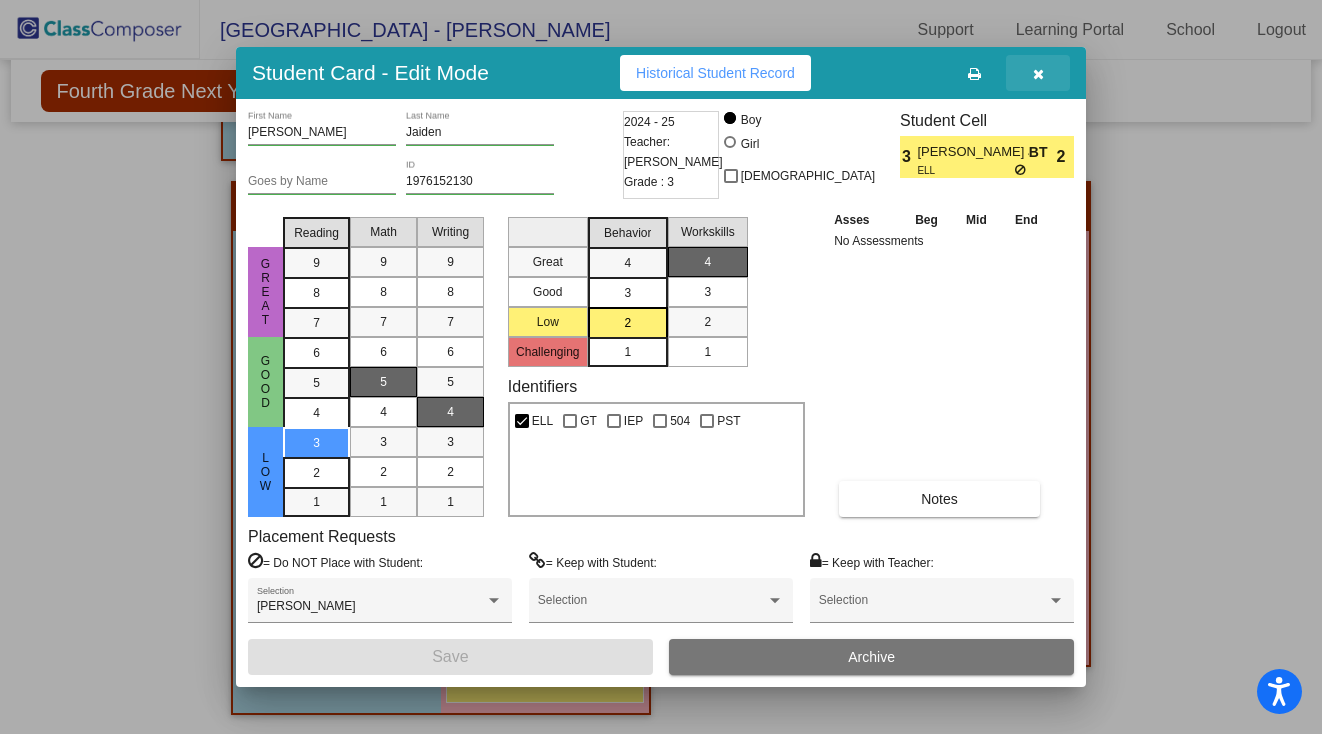 click at bounding box center (1038, 74) 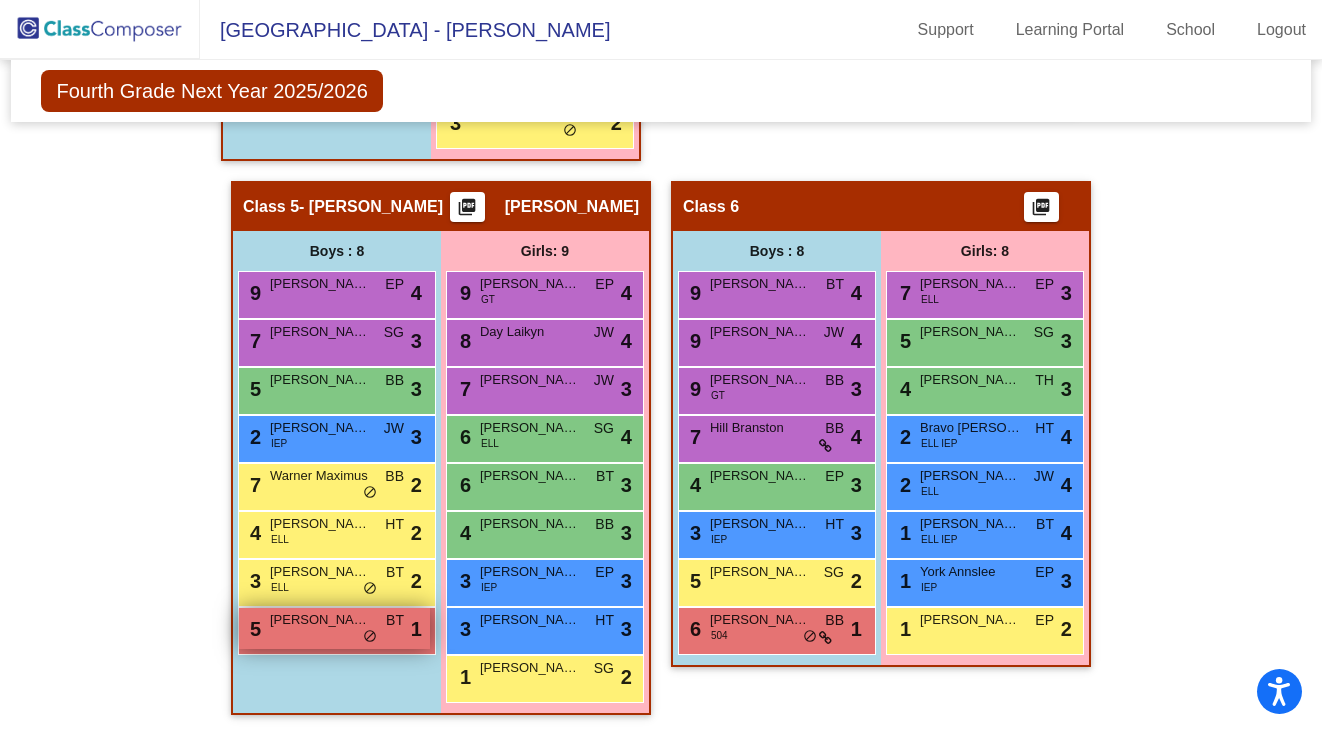 click on "[PERSON_NAME]" at bounding box center (320, 620) 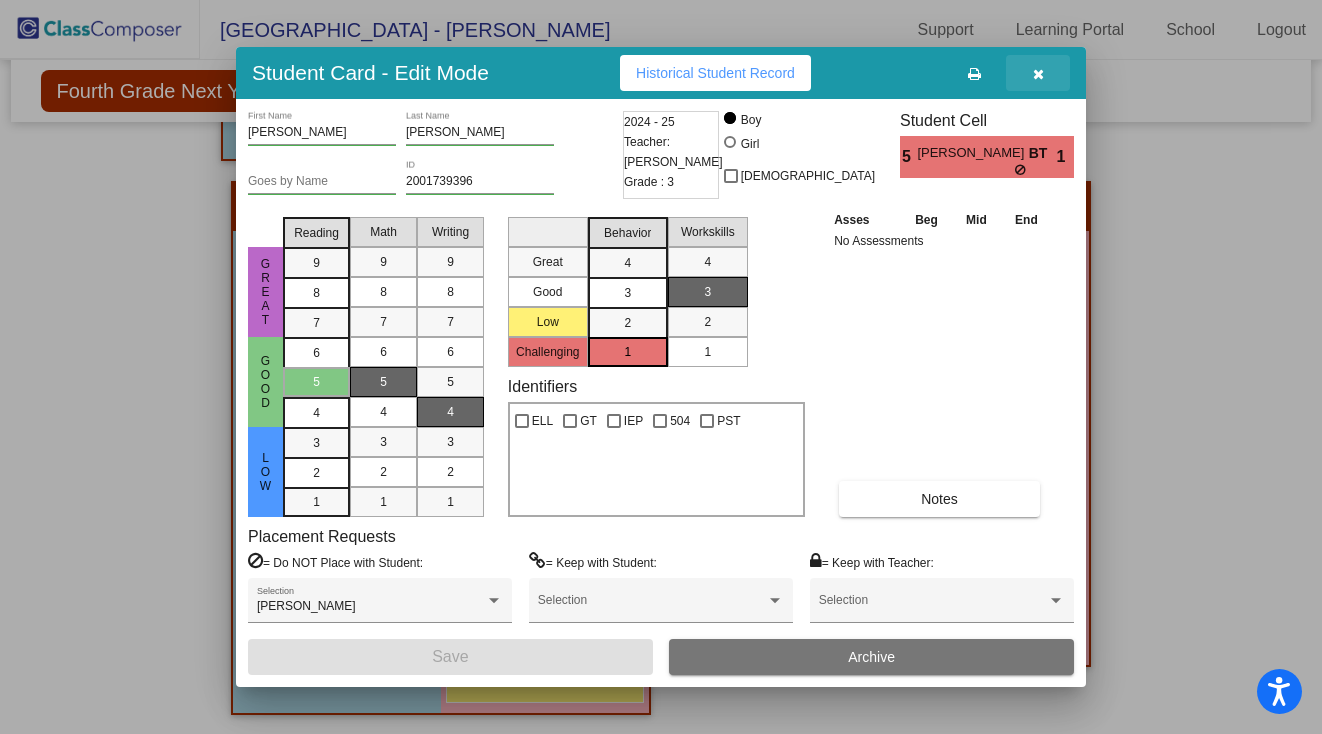 click at bounding box center [1038, 74] 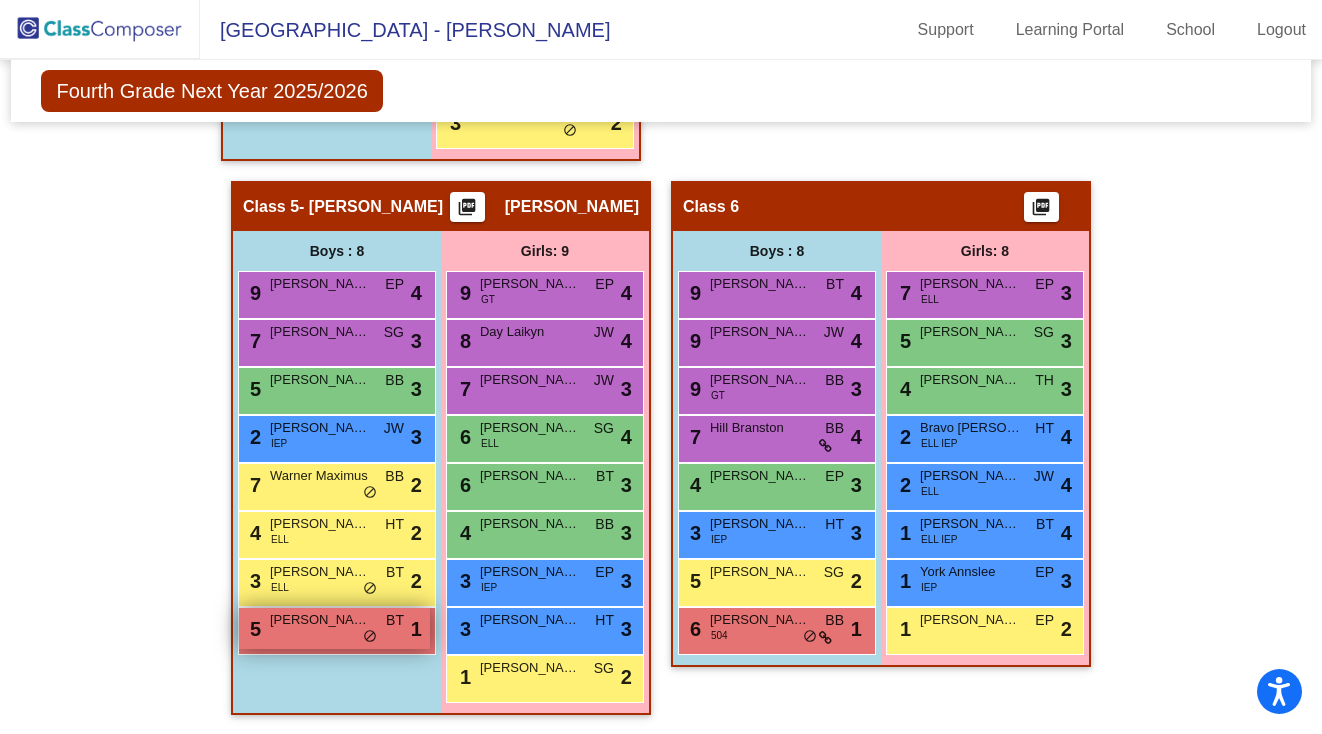 click on "[PERSON_NAME]" at bounding box center (320, 620) 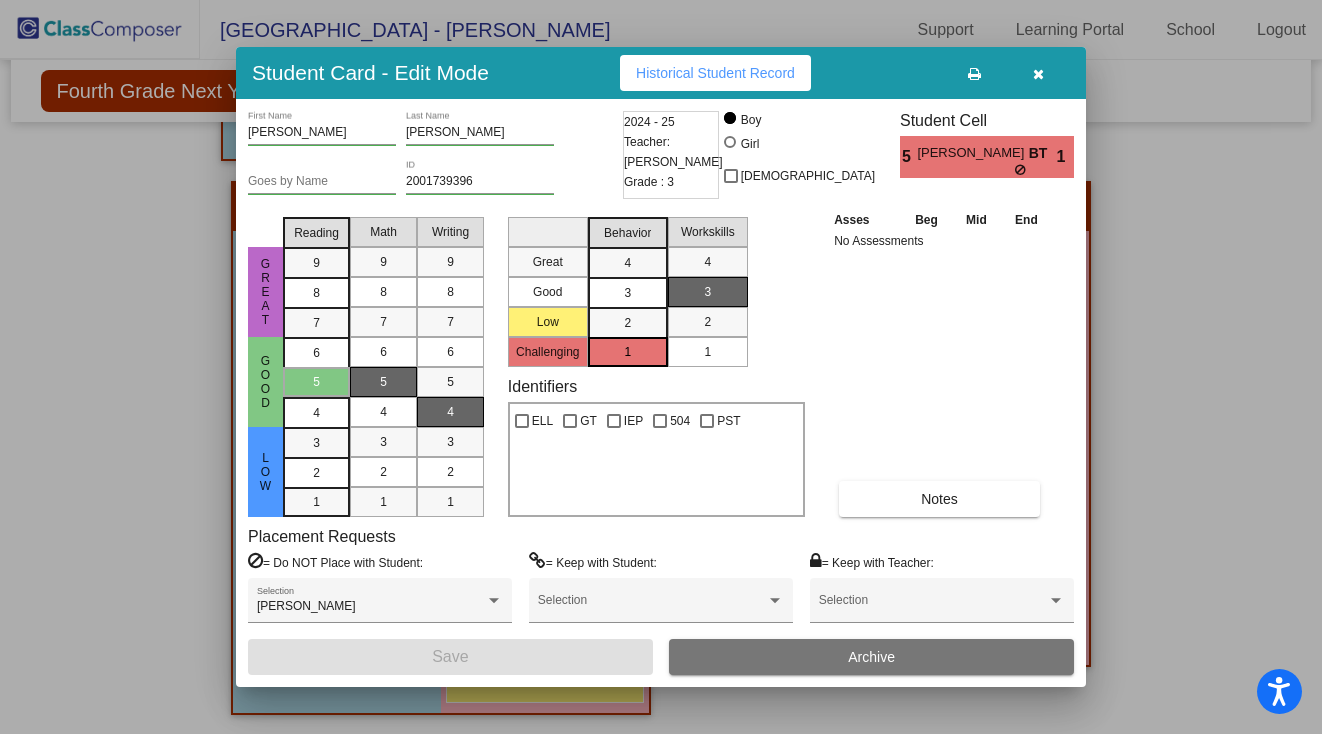 click at bounding box center [1038, 74] 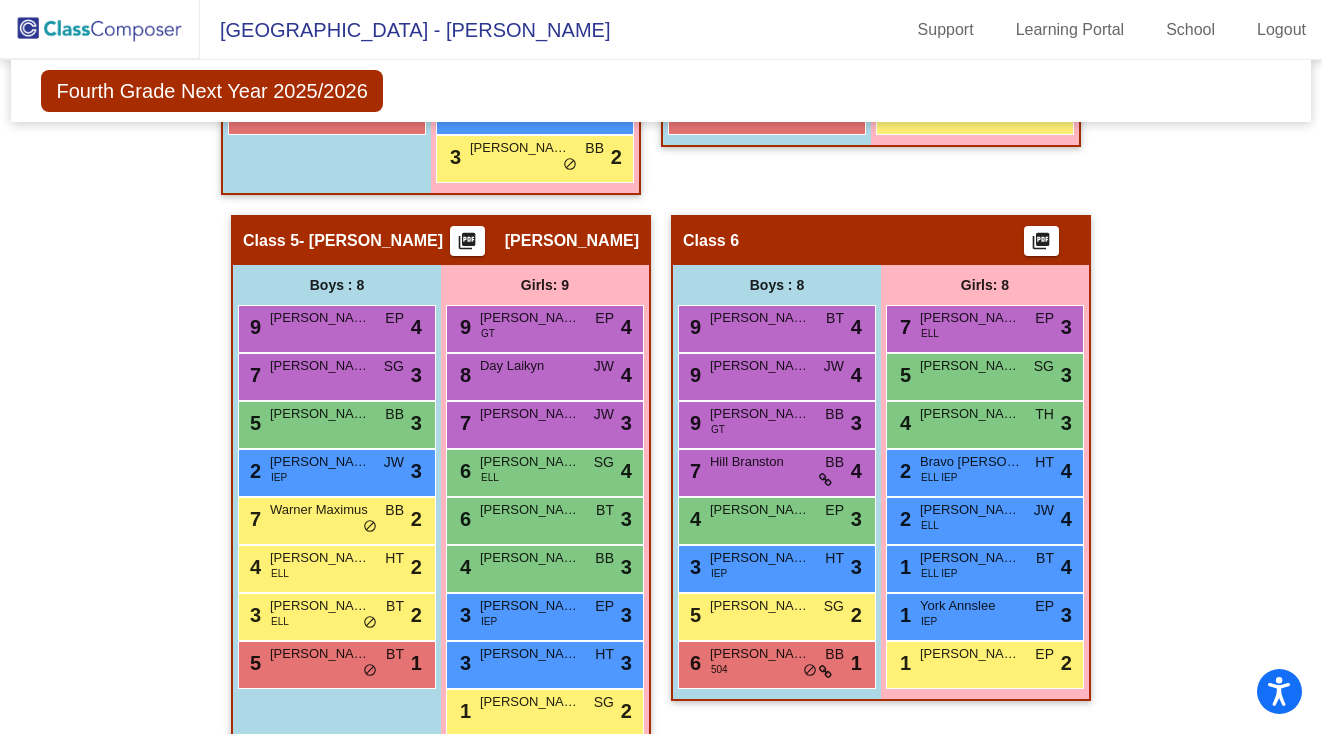 scroll, scrollTop: 1563, scrollLeft: 0, axis: vertical 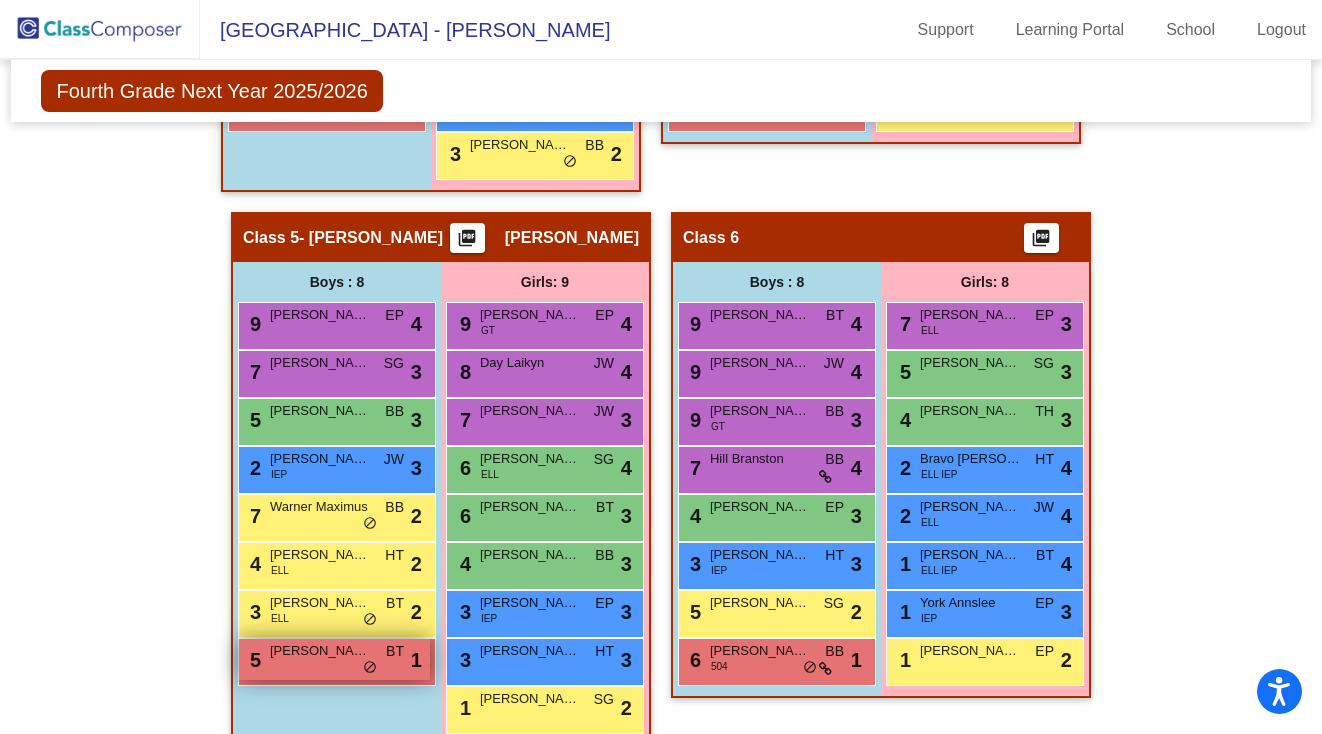 click on "5 [PERSON_NAME] BT lock do_not_disturb_alt 1" at bounding box center (334, 659) 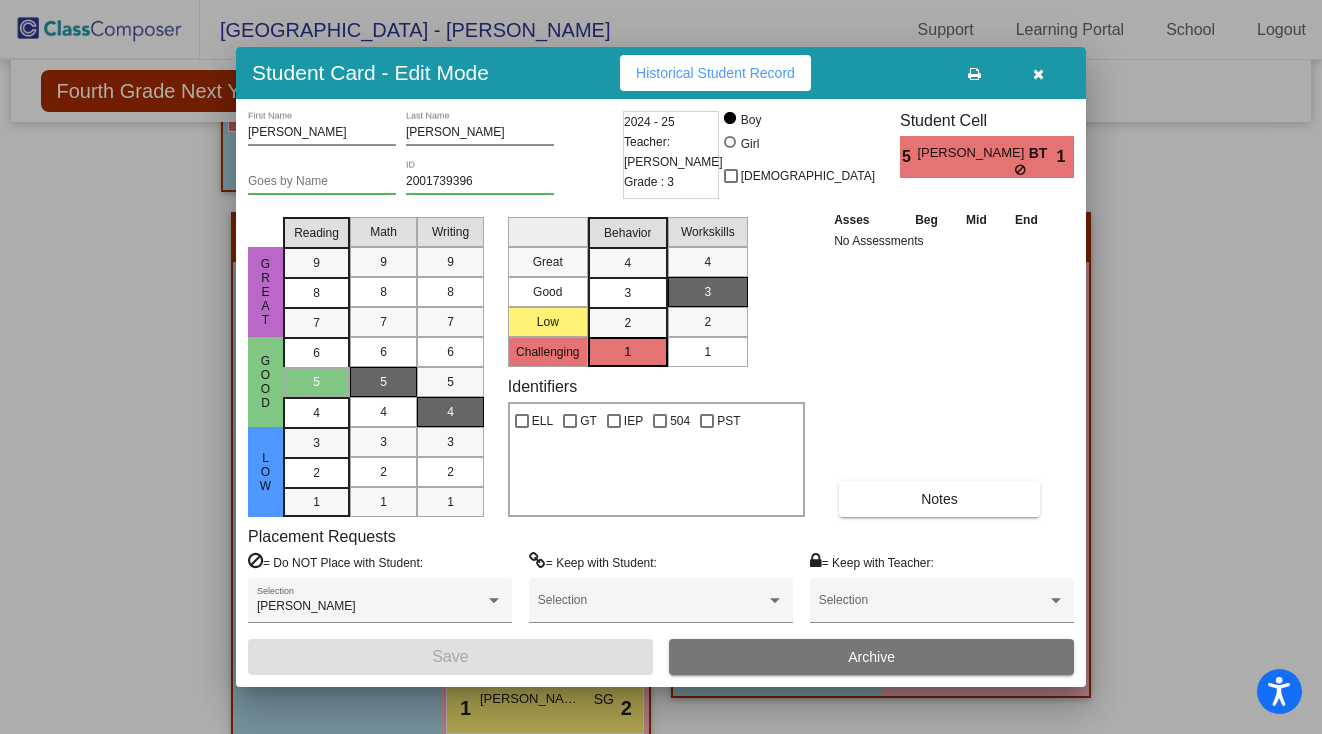 click at bounding box center (1038, 74) 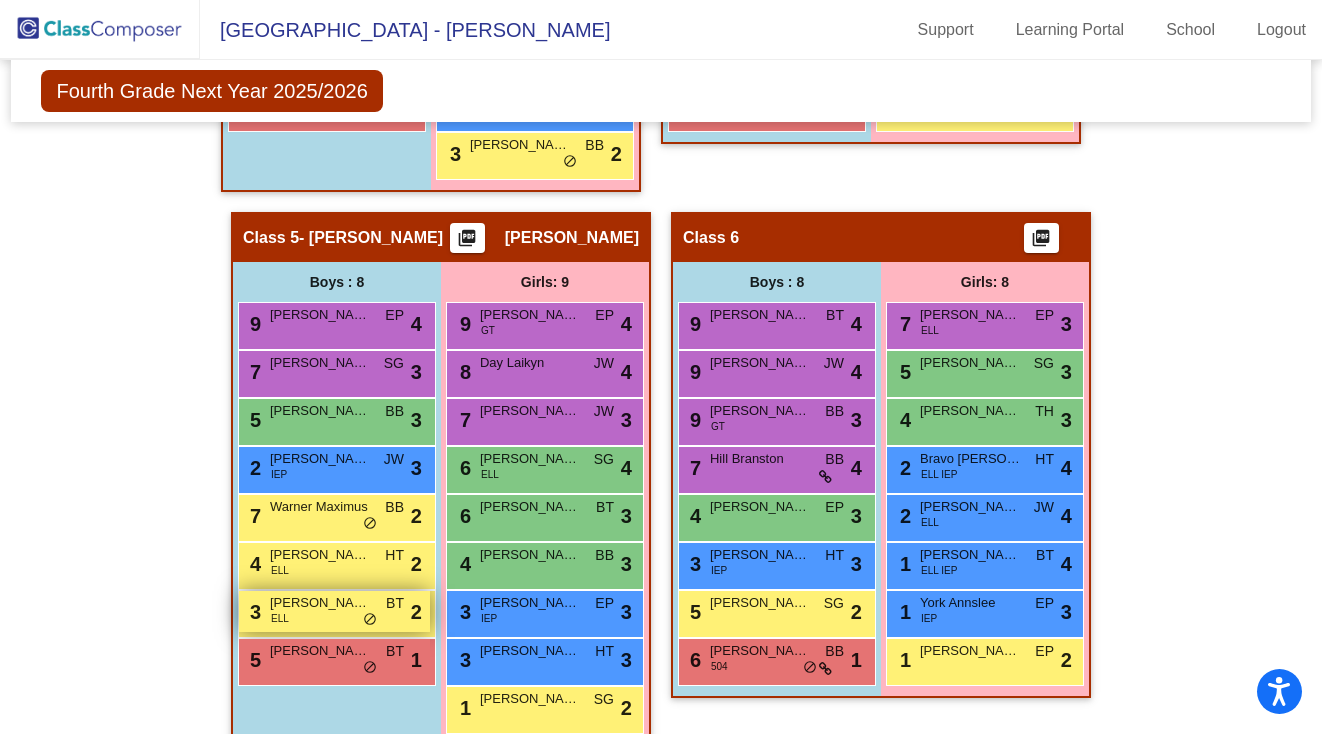 click on "3 [PERSON_NAME] [PERSON_NAME] BT lock do_not_disturb_alt 2" at bounding box center (334, 611) 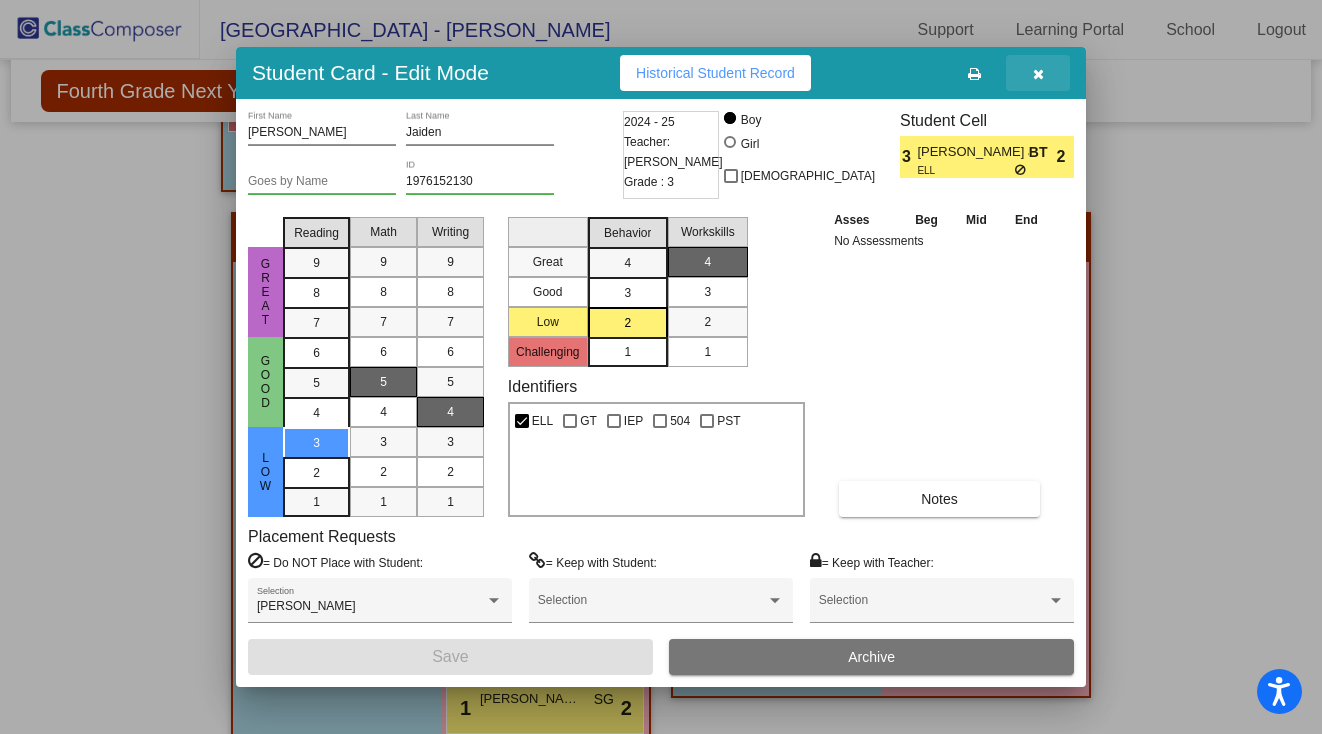 click at bounding box center [1038, 73] 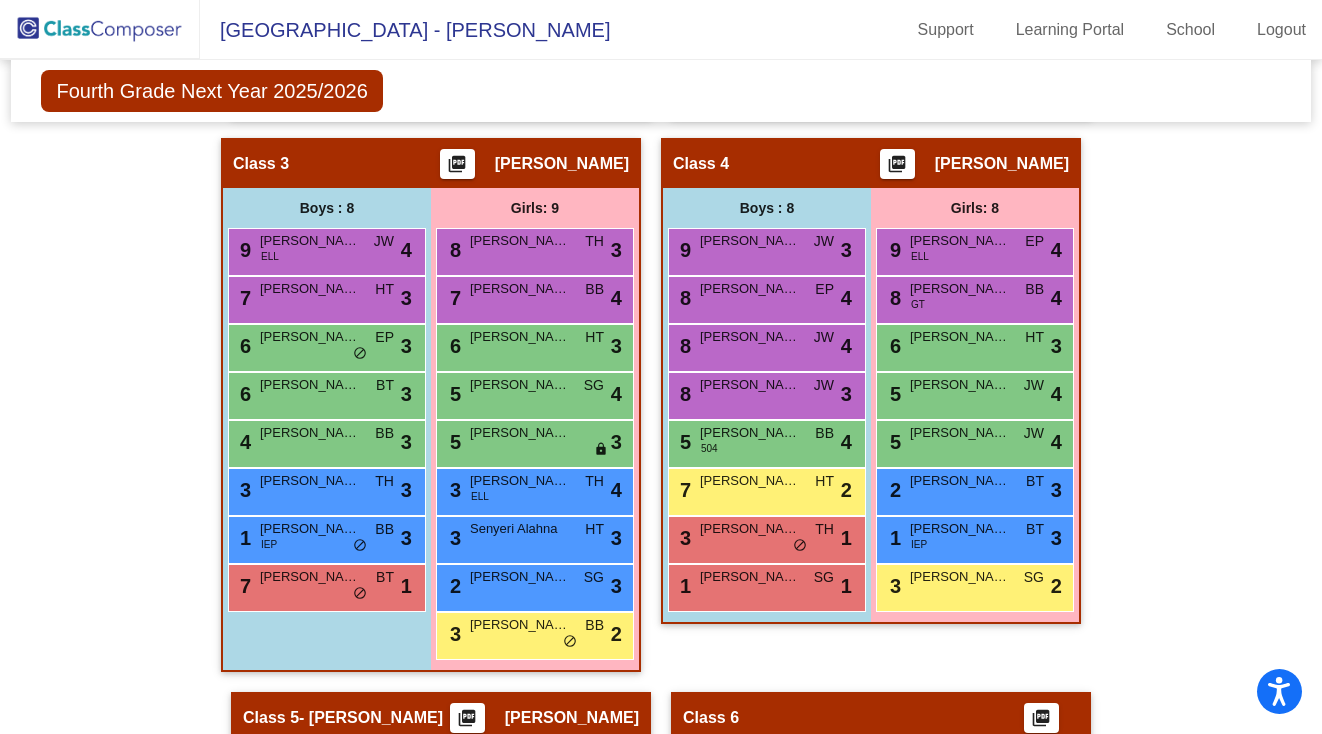 scroll, scrollTop: 1081, scrollLeft: 0, axis: vertical 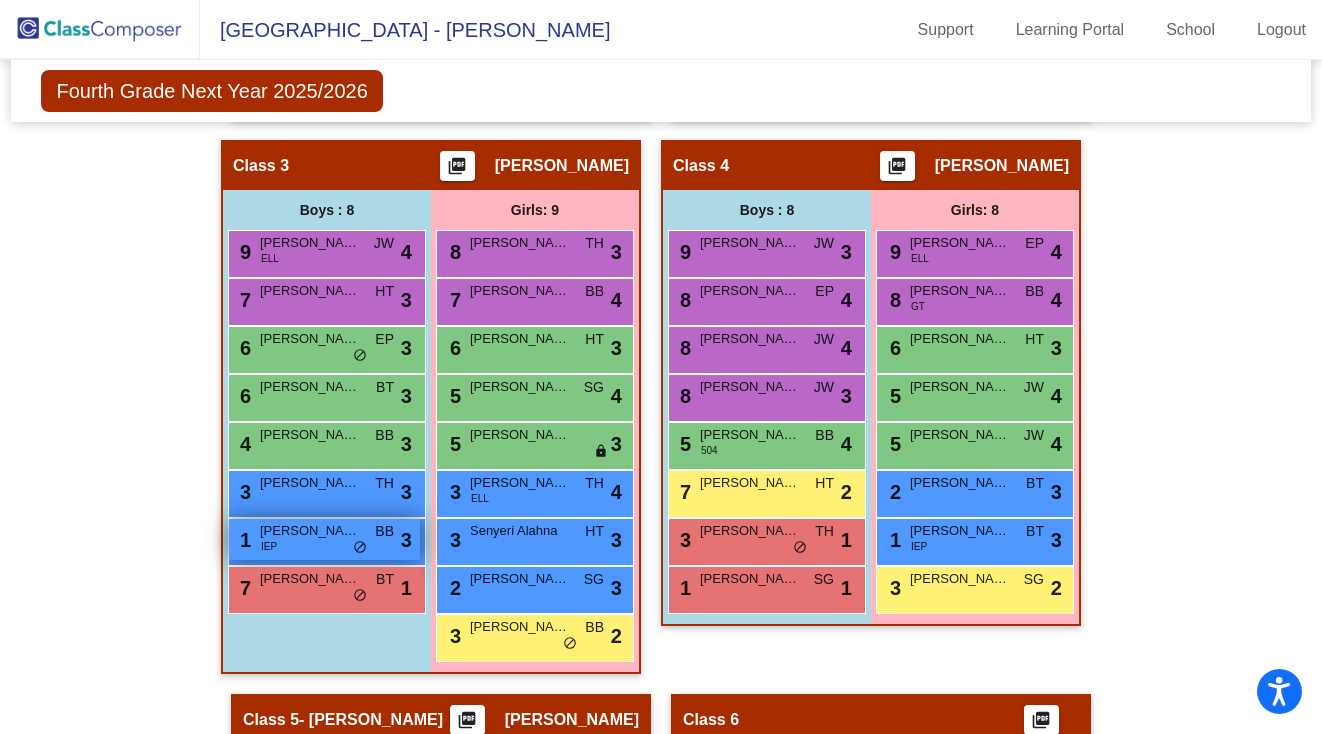 click on "do_not_disturb_alt" at bounding box center (360, 548) 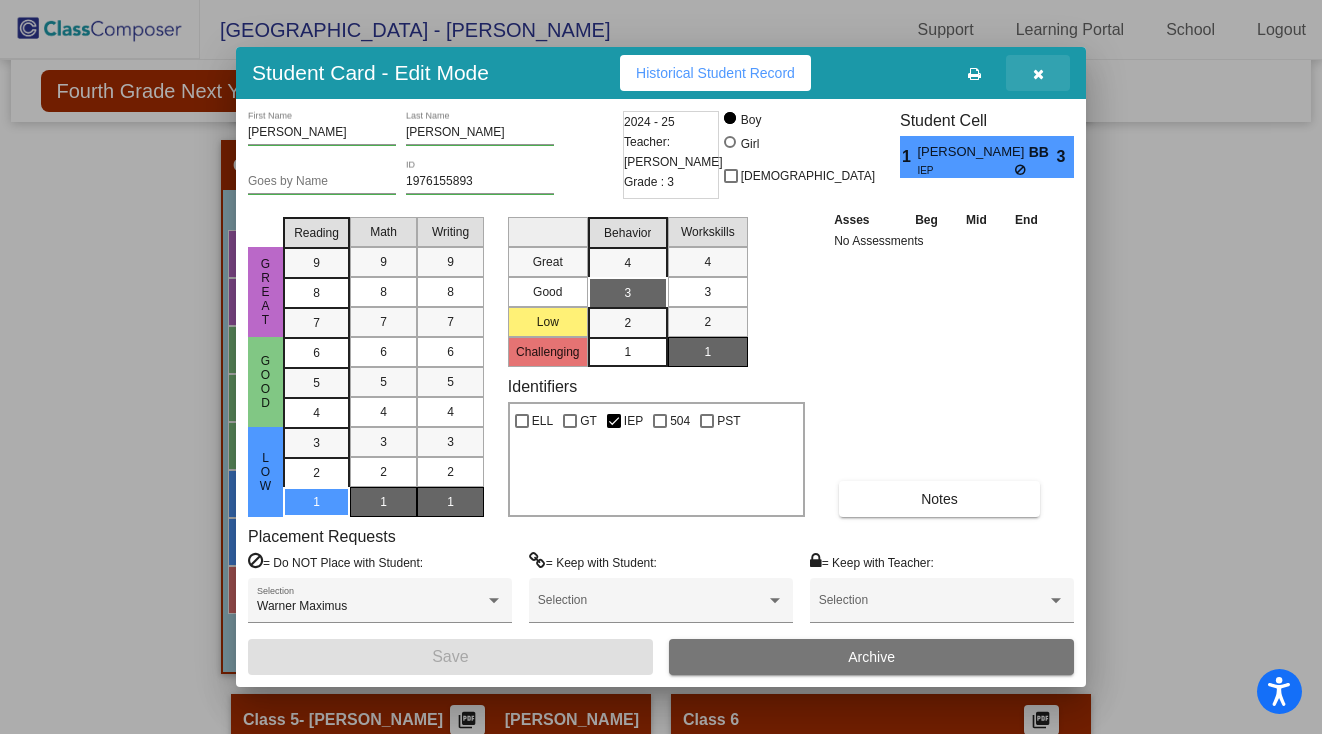 click at bounding box center [1038, 74] 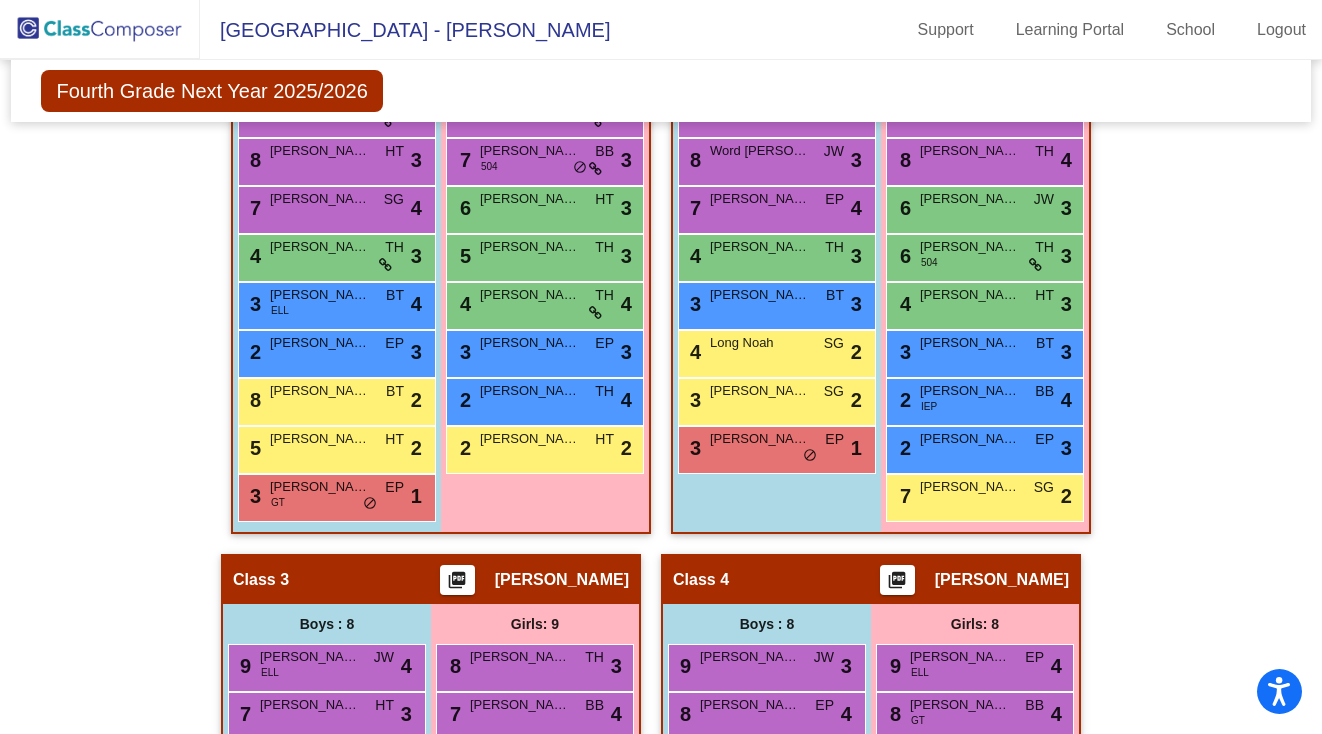 scroll, scrollTop: 642, scrollLeft: 0, axis: vertical 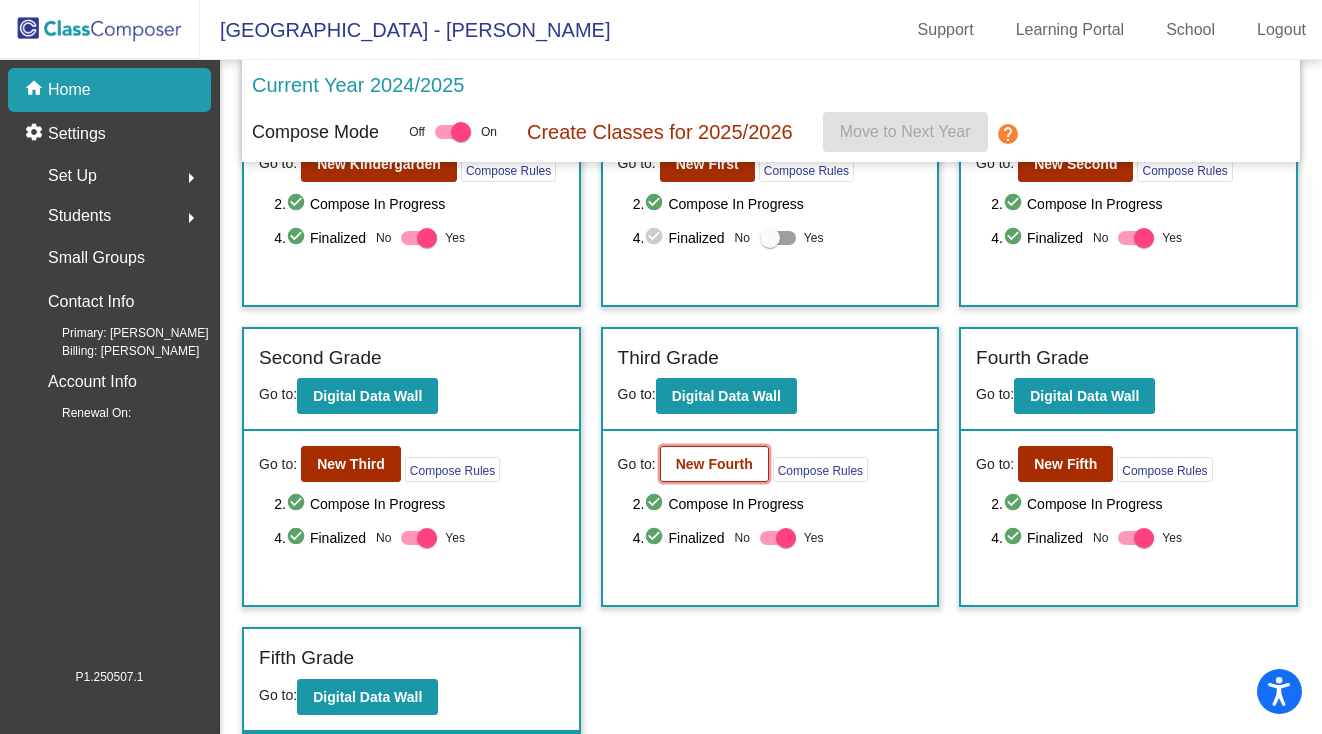 click on "New Fourth" 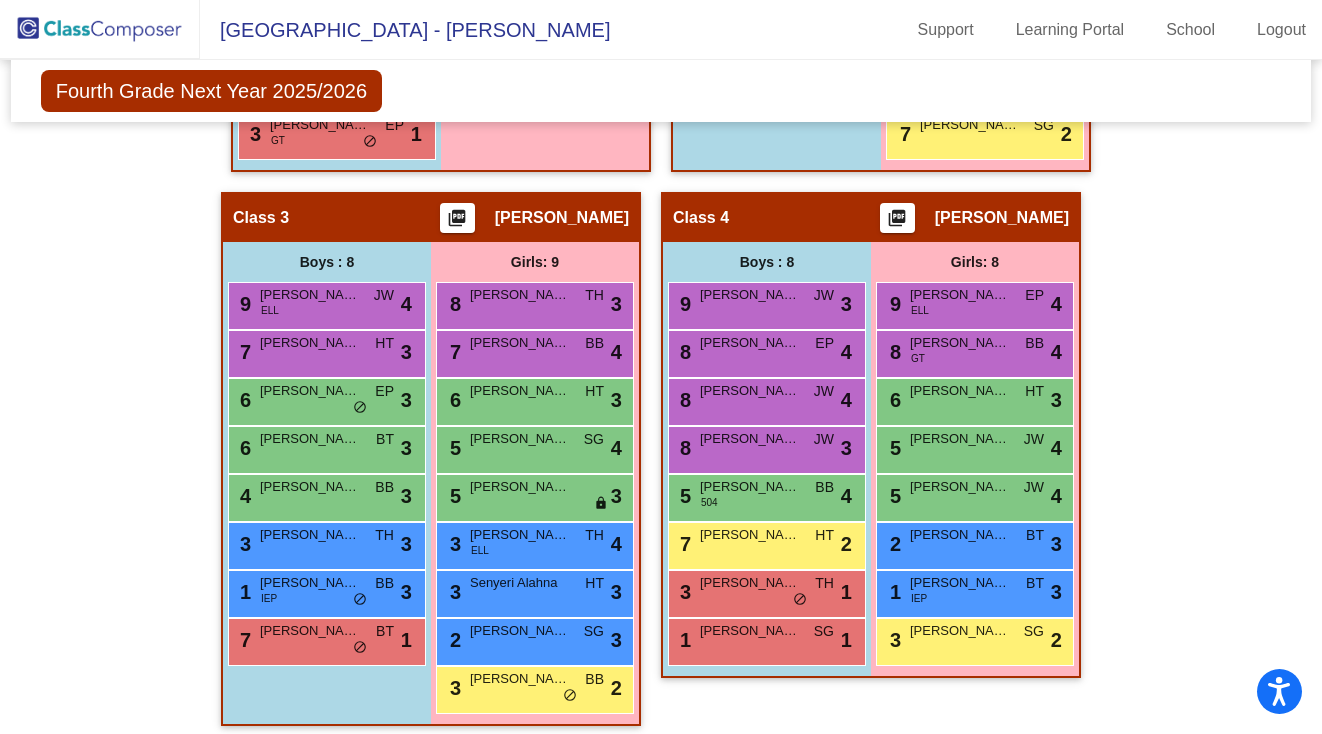 scroll, scrollTop: 1052, scrollLeft: 0, axis: vertical 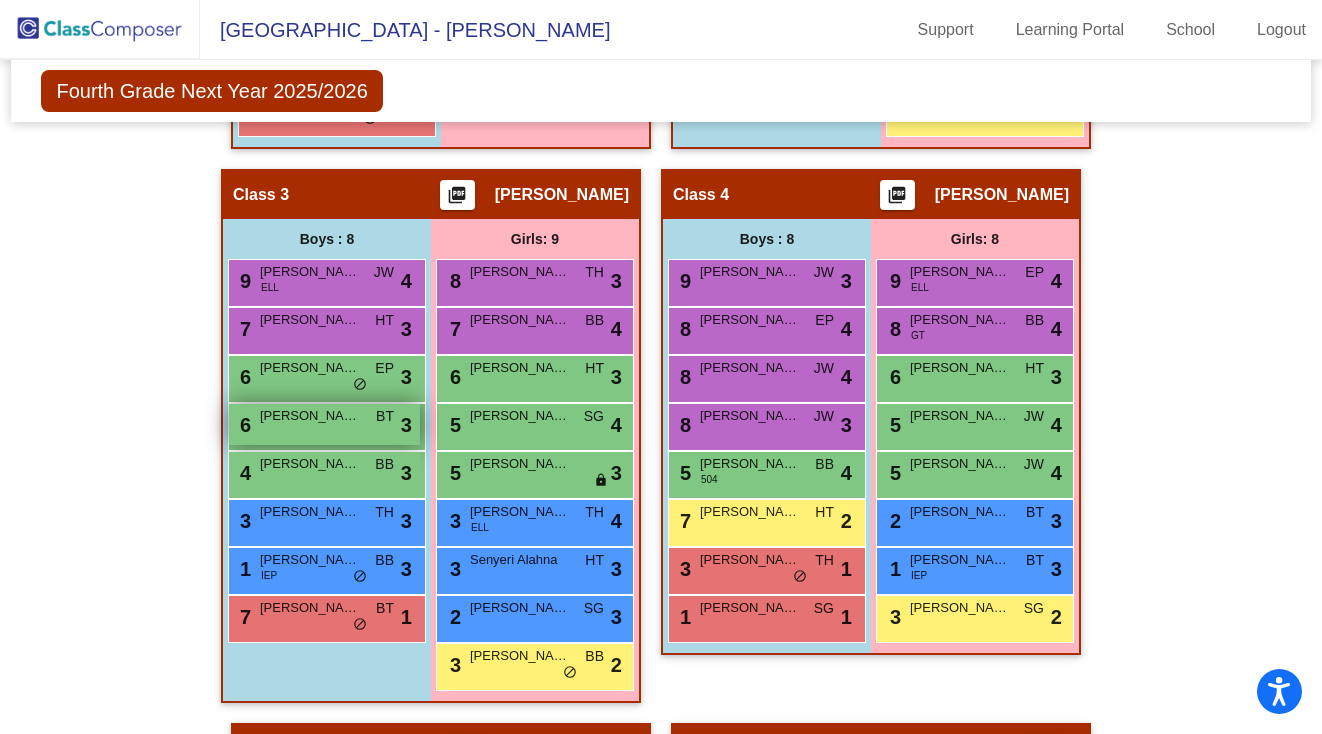 click on "BT" at bounding box center (385, 416) 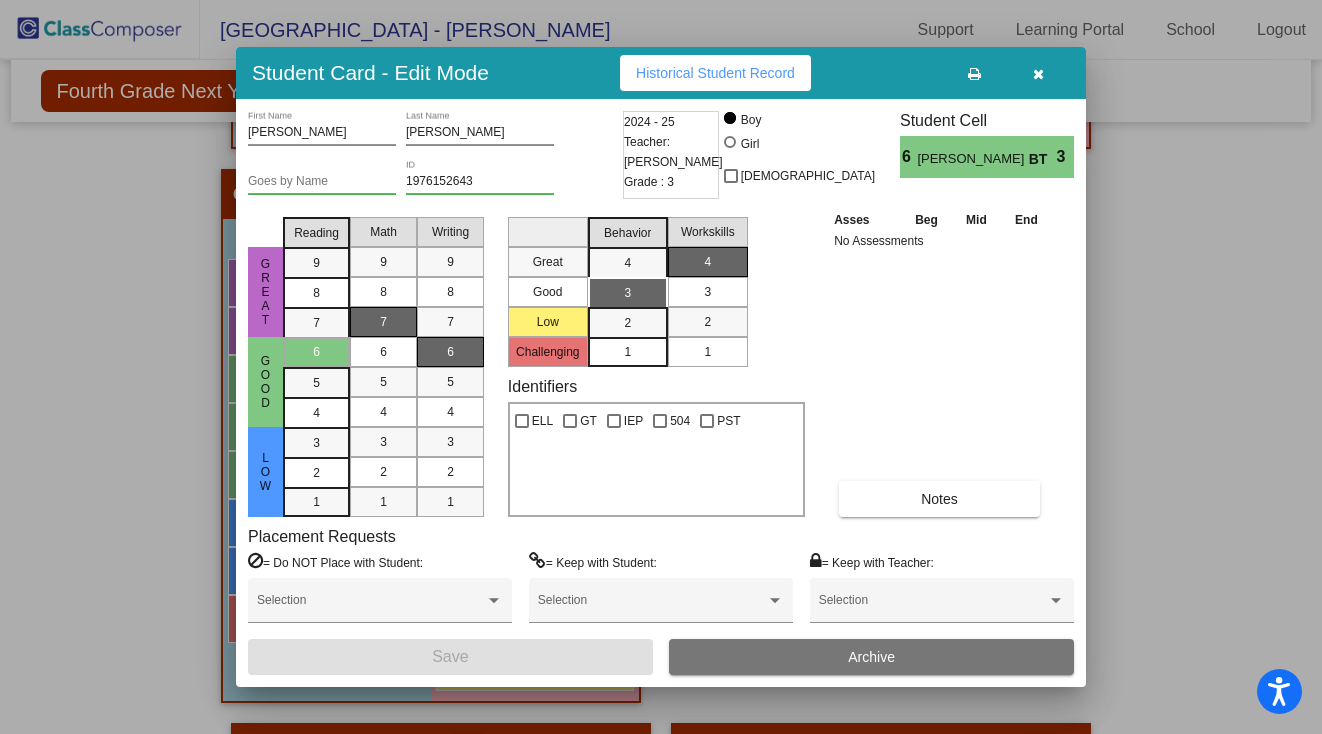 click at bounding box center (1038, 74) 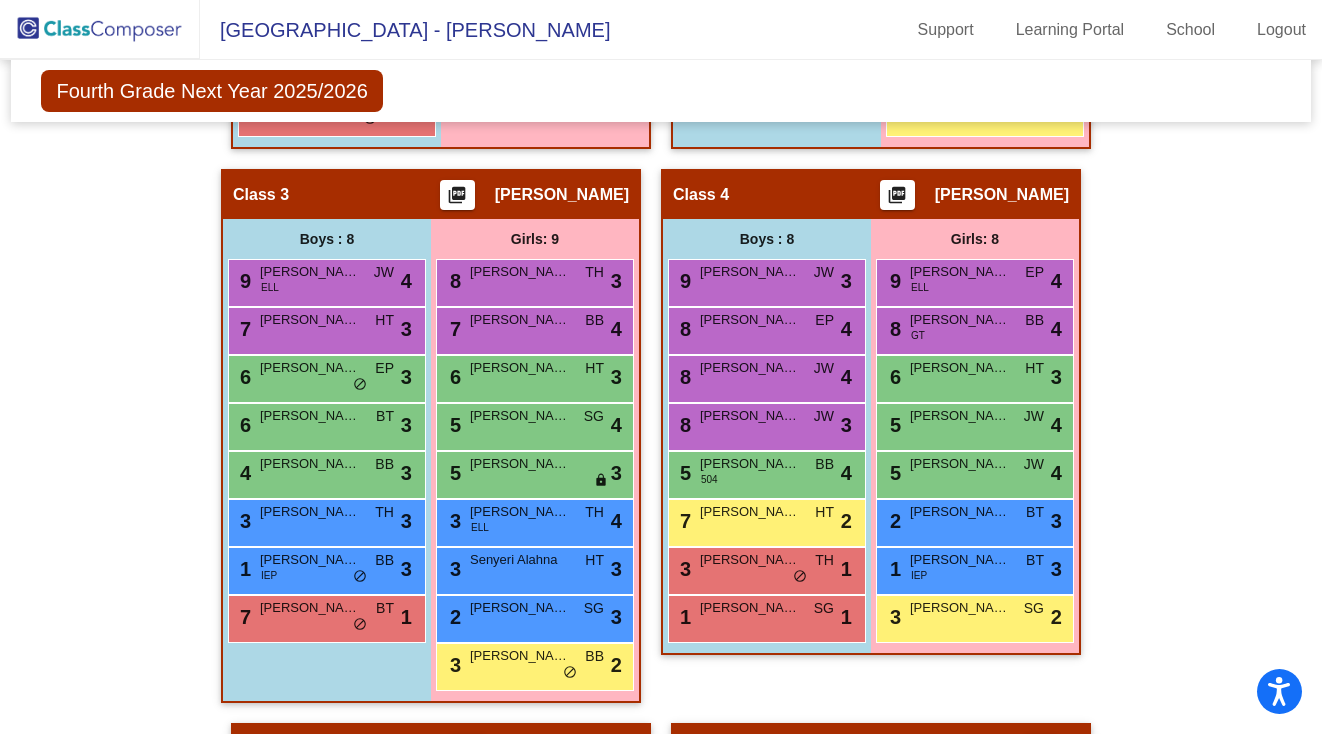 click on "Hallway   - Hallway Class  picture_as_pdf  Add Student  First Name Last Name Student Id  (Recommended)   Boy   Girl   [DEMOGRAPHIC_DATA] Add Close  Boys : 0    No Students   Girls: 0   No Students   Class 1    picture_as_pdf [PERSON_NAME]  Add Student  First Name Last Name Student Id  (Recommended)   Boy   Girl   [DEMOGRAPHIC_DATA] Add Close  Boys : 9  8 [PERSON_NAME] GT TH lock do_not_disturb_alt 3 8 [PERSON_NAME] HT lock do_not_disturb_alt 3 7 [PERSON_NAME] SG lock do_not_disturb_alt 4 4 [PERSON_NAME] TH lock do_not_disturb_alt 3 3 [PERSON_NAME] [PERSON_NAME] BT lock do_not_disturb_alt 4 2 [PERSON_NAME] [PERSON_NAME] lock do_not_disturb_alt 3 8 [PERSON_NAME] BT lock do_not_disturb_alt 2 5 [PERSON_NAME] [PERSON_NAME] lock do_not_disturb_alt 2 3 [PERSON_NAME] GT EP lock do_not_disturb_alt 1 Girls: 8 8 [PERSON_NAME] GT BB lock do_not_disturb_alt 4 7 [PERSON_NAME] 504 BB lock do_not_disturb_alt 3 6 [PERSON_NAME] HT lock do_not_disturb_alt 3 5 [PERSON_NAME] TH lock do_not_disturb_alt 3 4 [PERSON_NAME] TH lock do_not_disturb_alt 4 3 [PERSON_NAME] 3" 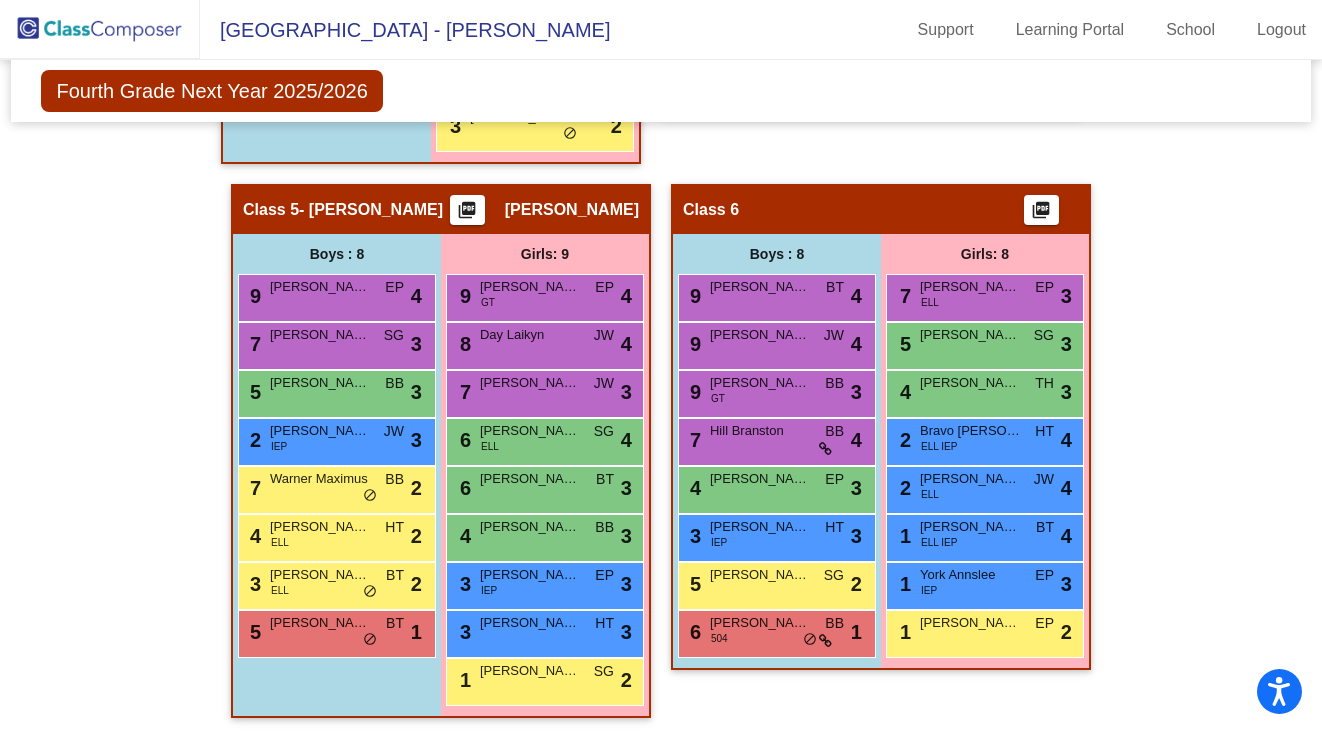 scroll, scrollTop: 1594, scrollLeft: 0, axis: vertical 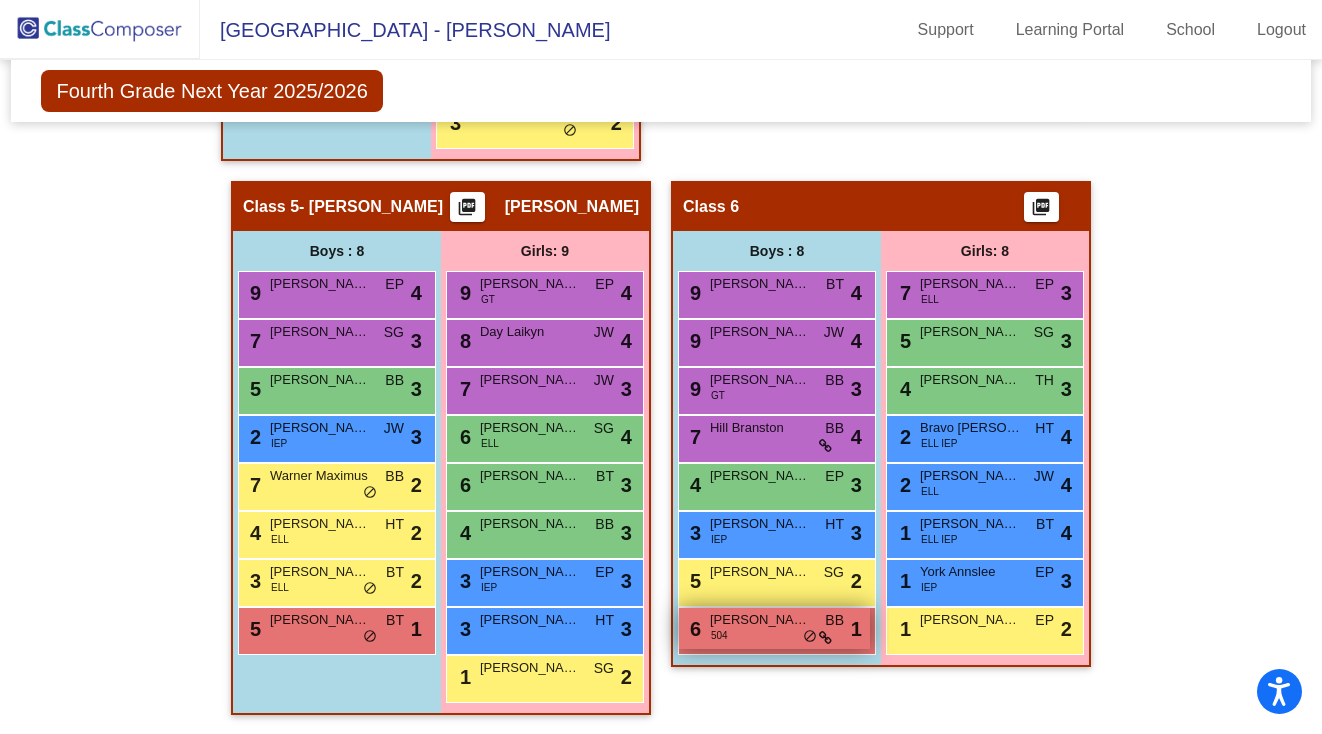 click on "[PERSON_NAME]" at bounding box center [760, 620] 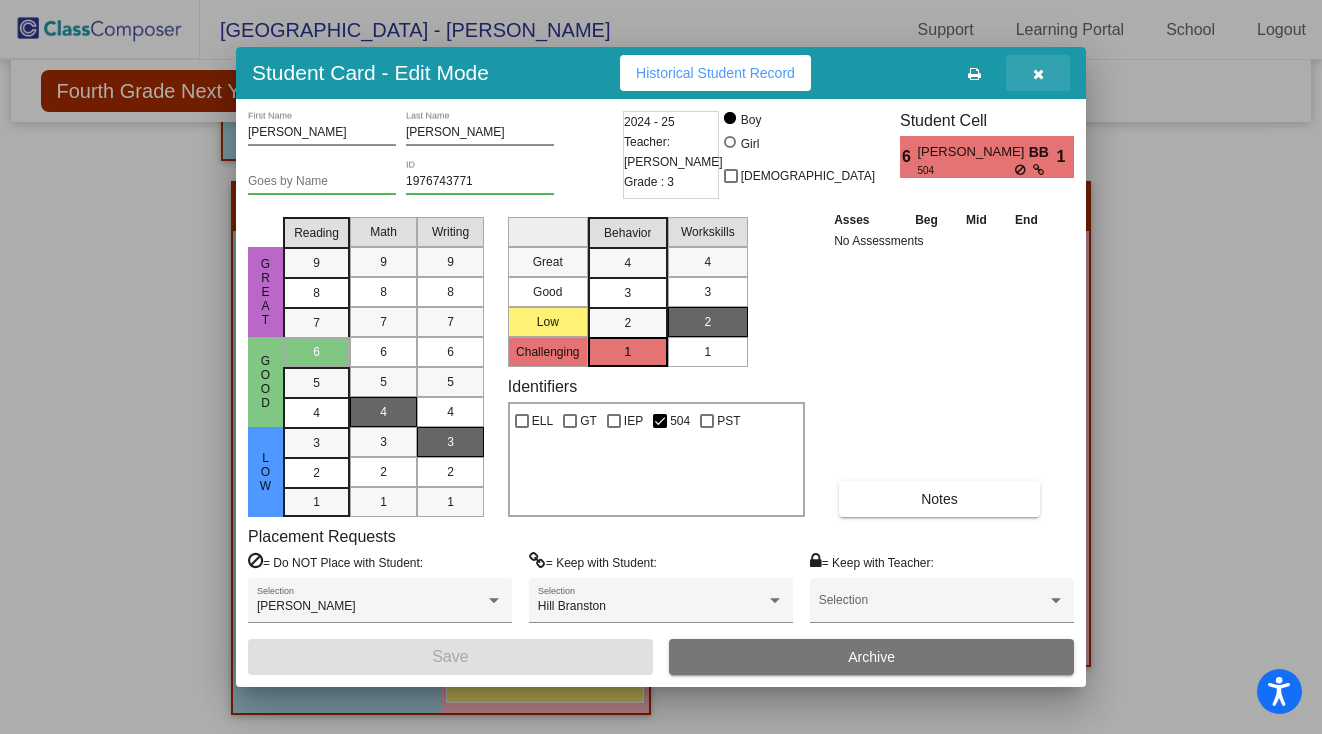 click at bounding box center [1038, 74] 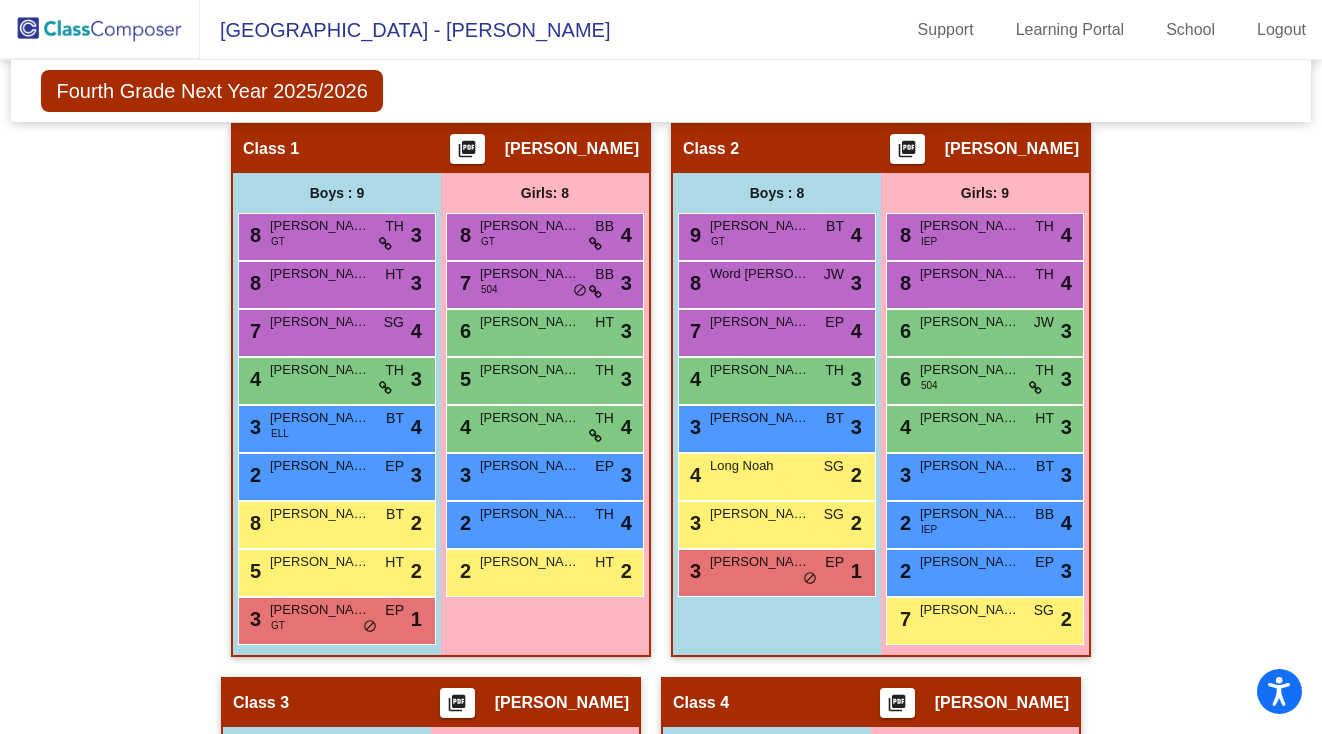 scroll, scrollTop: 543, scrollLeft: 0, axis: vertical 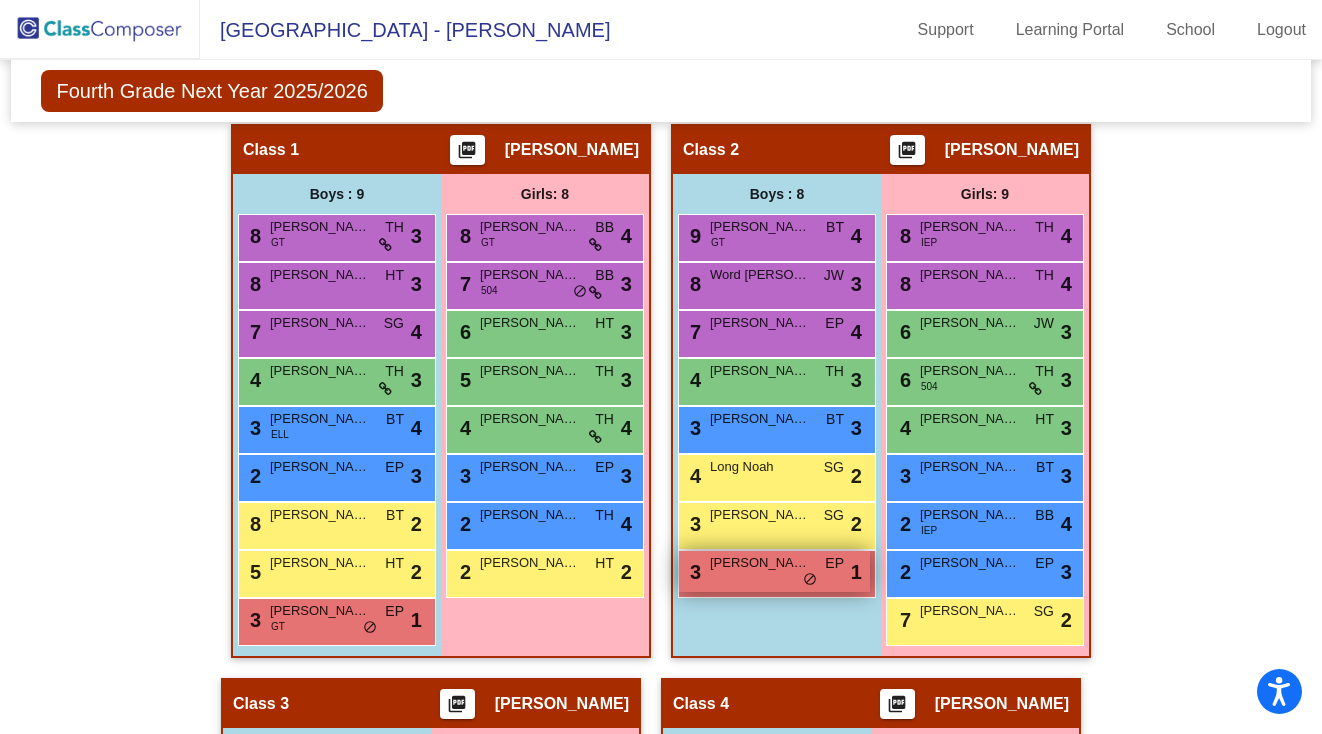 click on "EP" at bounding box center [834, 563] 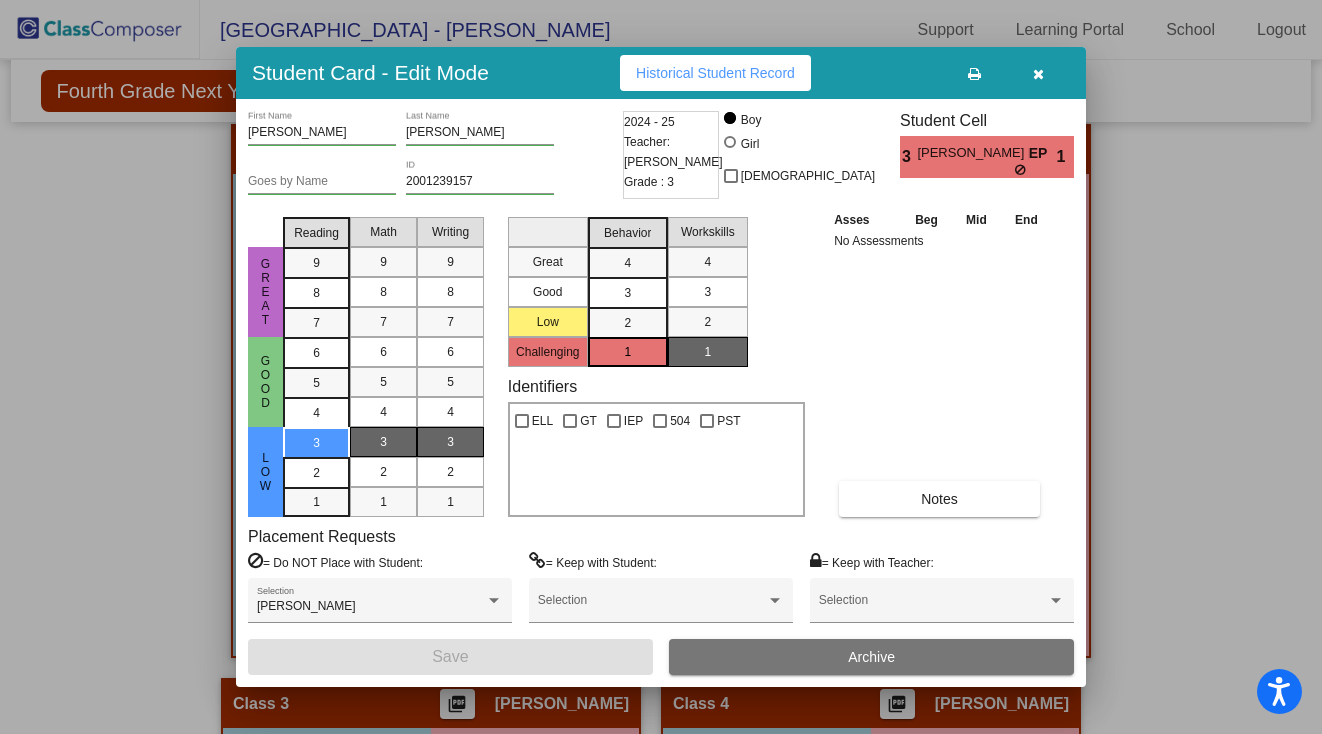 click at bounding box center (1038, 74) 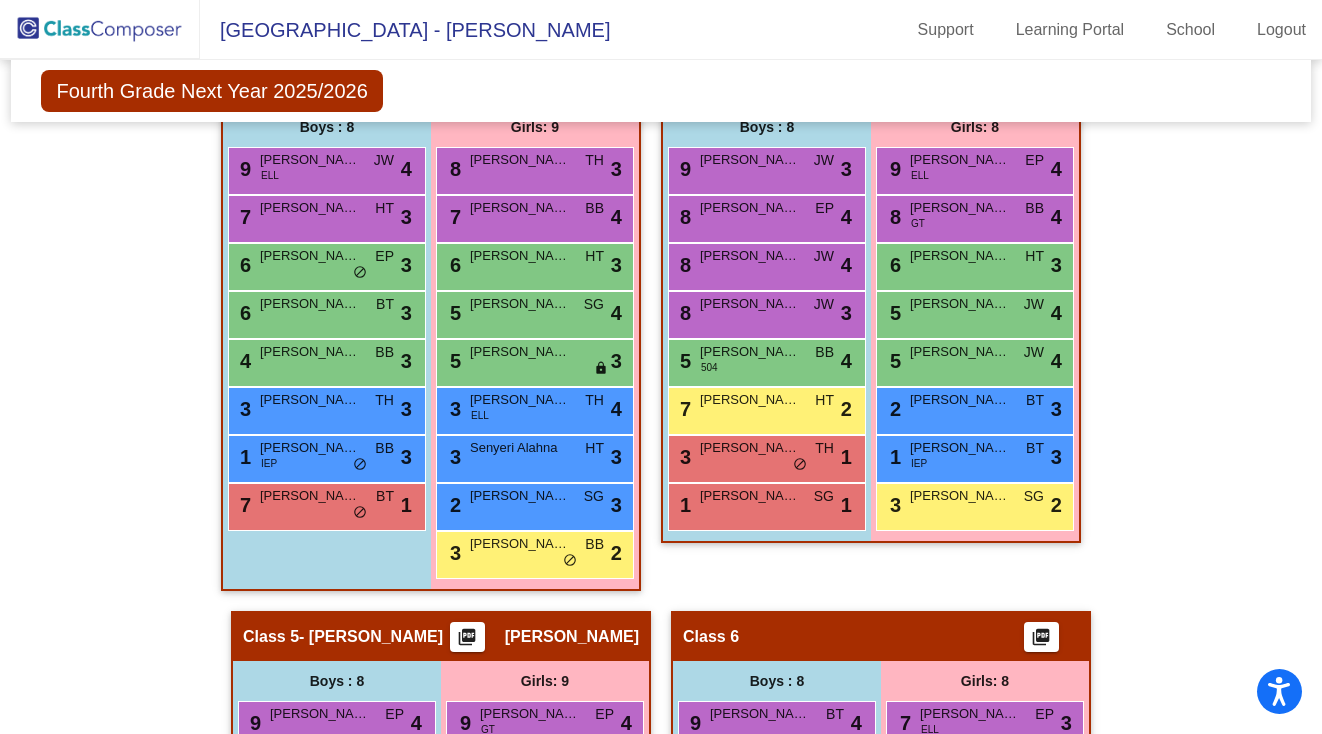 scroll, scrollTop: 1146, scrollLeft: 0, axis: vertical 